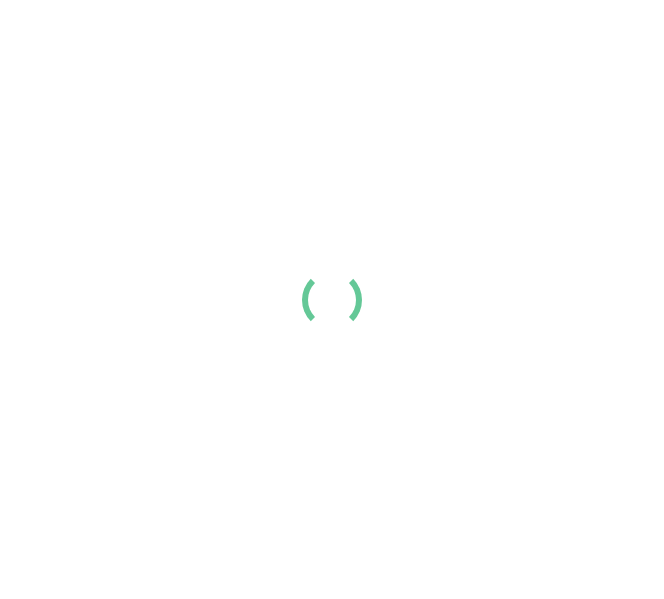 scroll, scrollTop: 0, scrollLeft: 0, axis: both 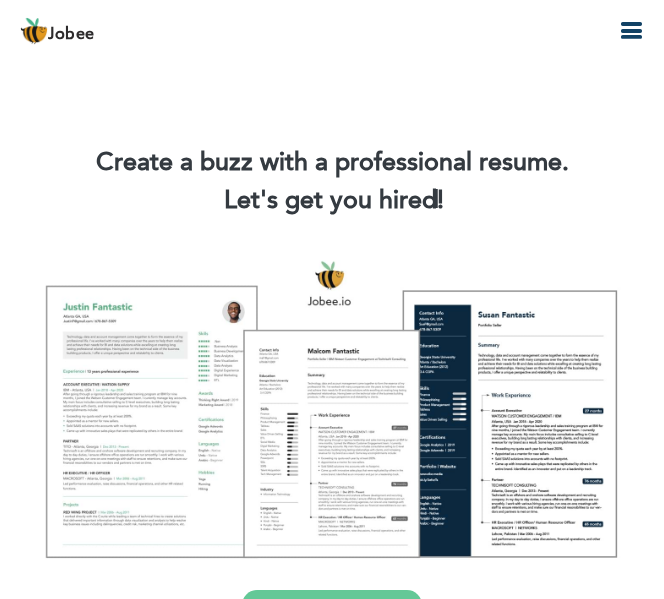 click at bounding box center (631, 31) 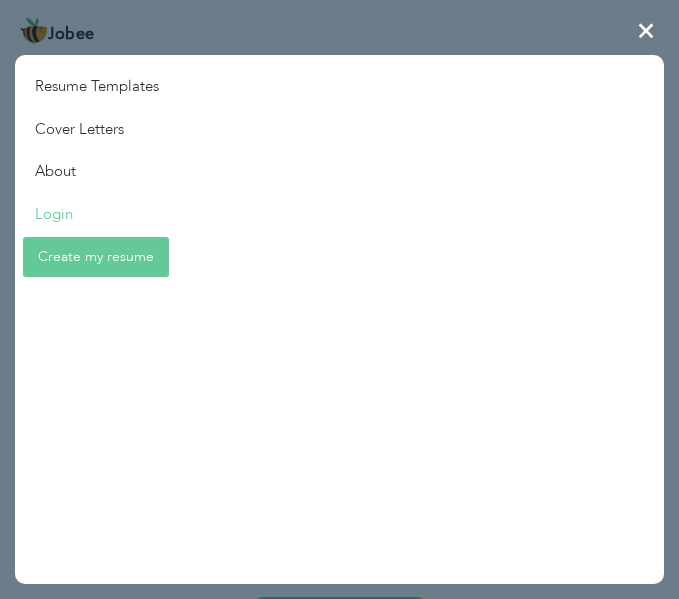 click on "Login" at bounding box center [97, 214] 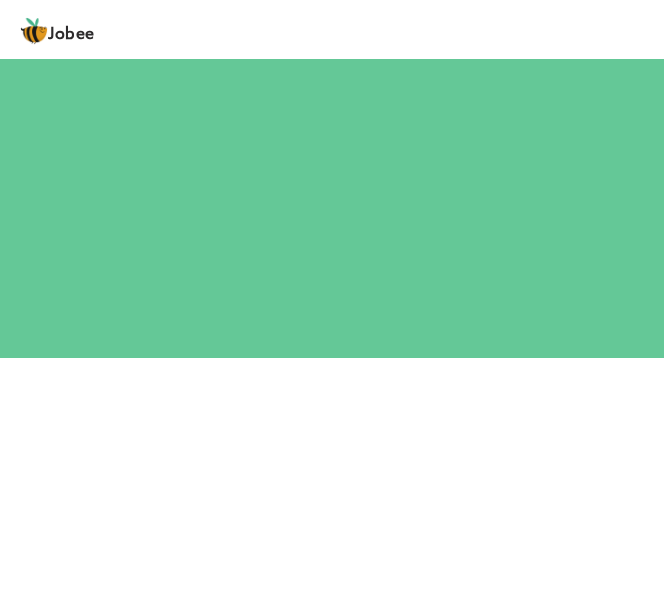 scroll, scrollTop: 0, scrollLeft: 0, axis: both 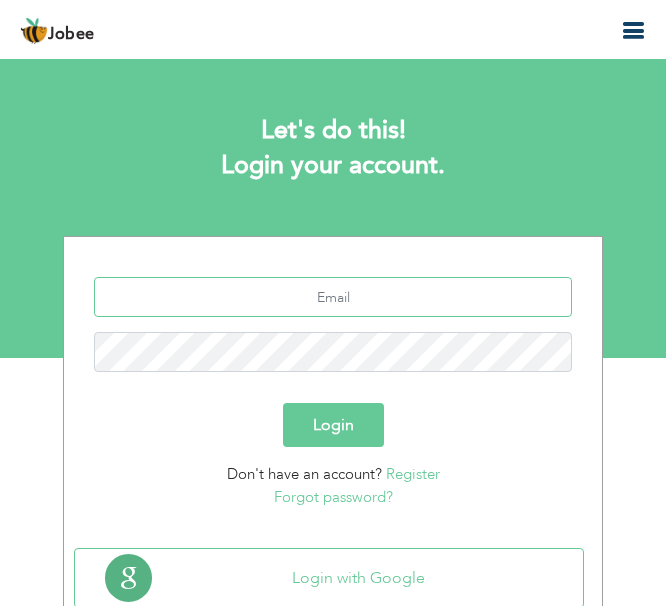 type on "[EMAIL_ADDRESS][DOMAIN_NAME]" 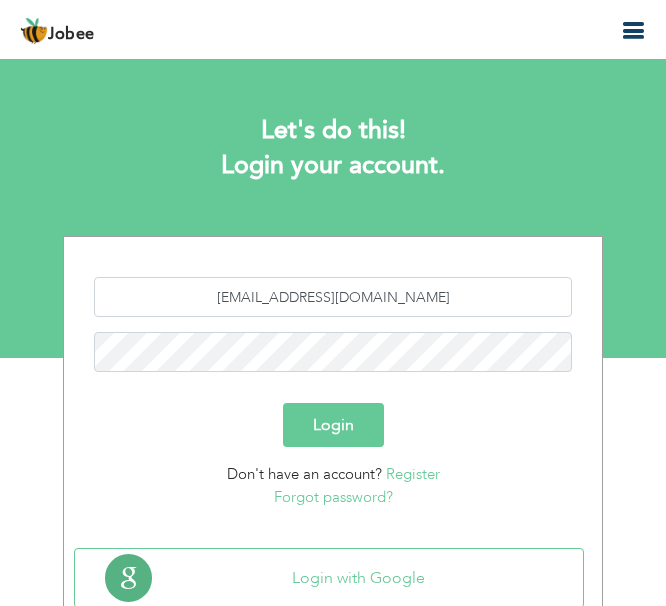 click on "Login" at bounding box center [333, 425] 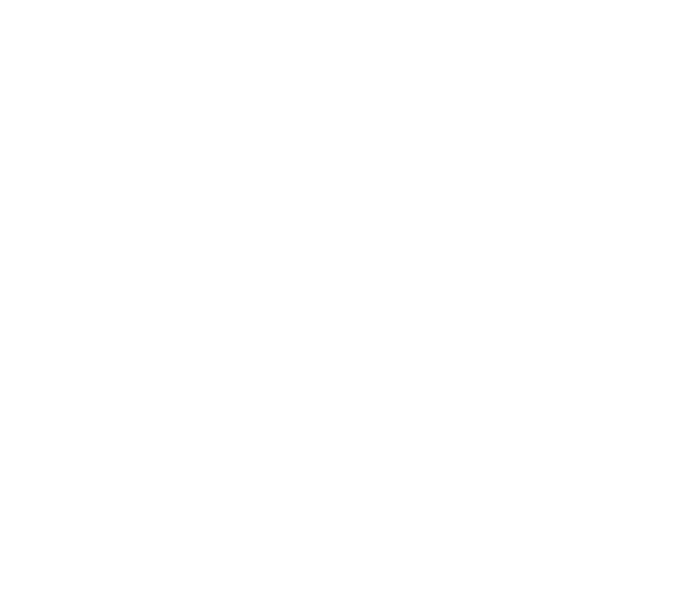 scroll, scrollTop: 0, scrollLeft: 0, axis: both 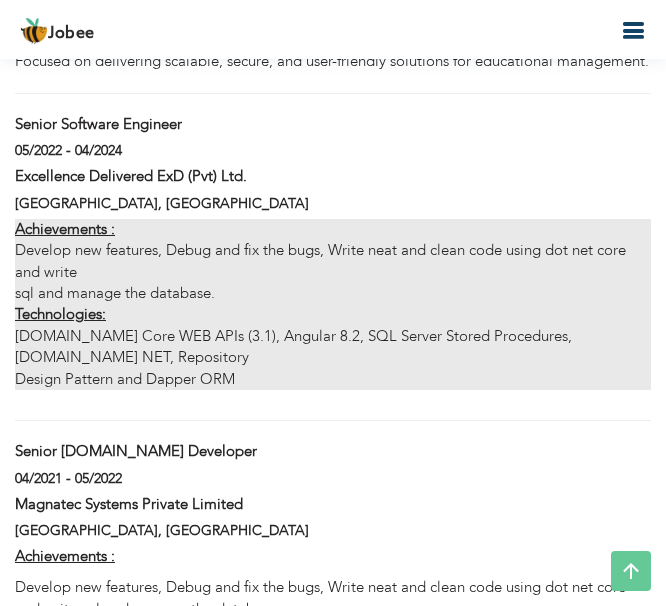 click on "Achievements :
Develop new features, Debug and fix the bugs, Write neat and clean code using dot net core and write
sql and manage the database.
Technologies:
ASP.NET Core WEB APIs (3.1), Angular 8.2, SQL Server Stored Procedures, ADO.DOT NET, Repository
Design Pattern and Dapper ORM" at bounding box center [333, 304] 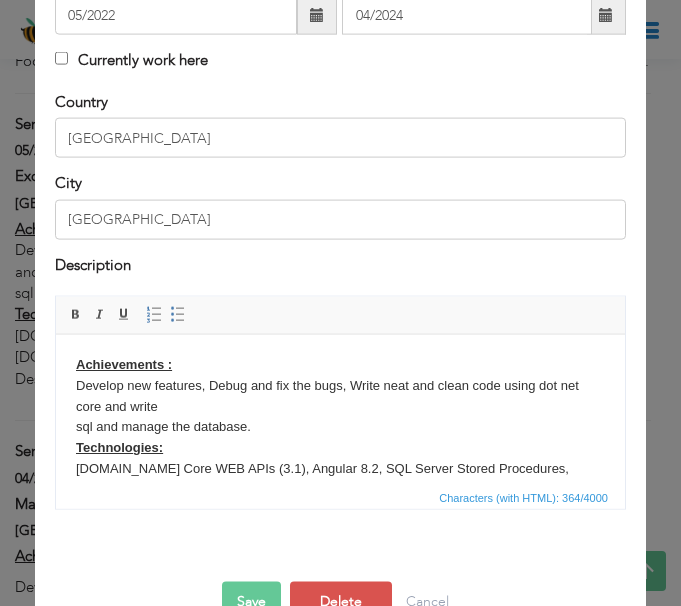 scroll, scrollTop: 367, scrollLeft: 0, axis: vertical 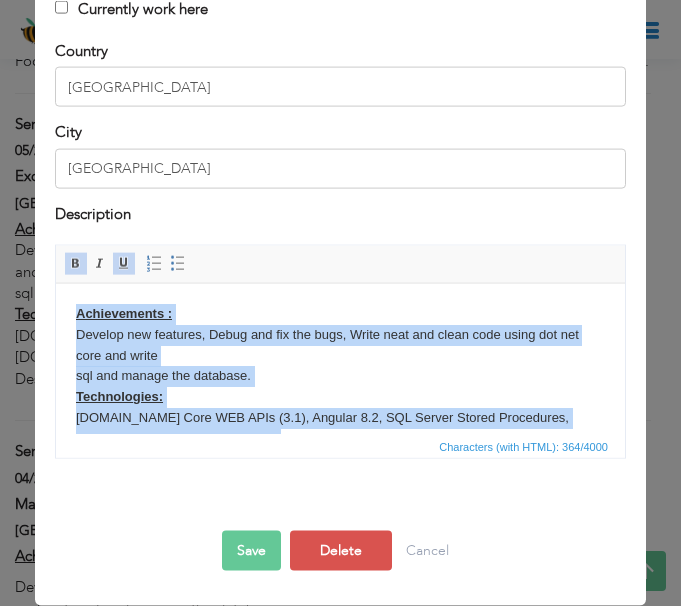 drag, startPoint x: 284, startPoint y: 403, endPoint x: 63, endPoint y: 308, distance: 240.55353 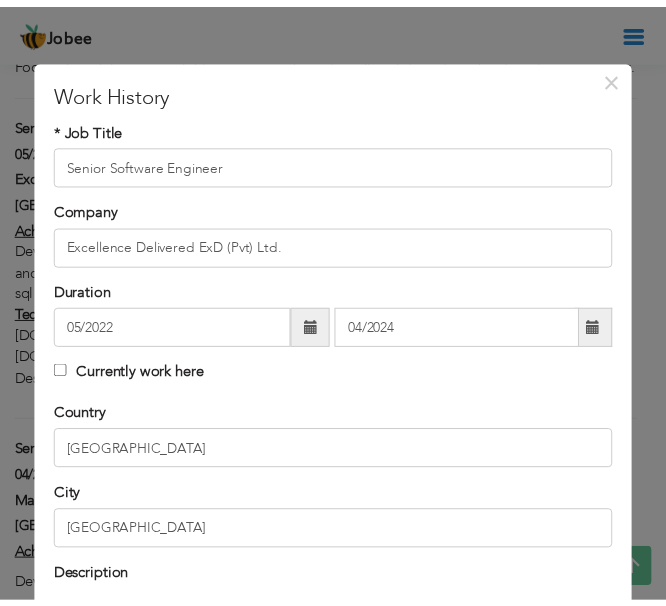 scroll, scrollTop: 0, scrollLeft: 0, axis: both 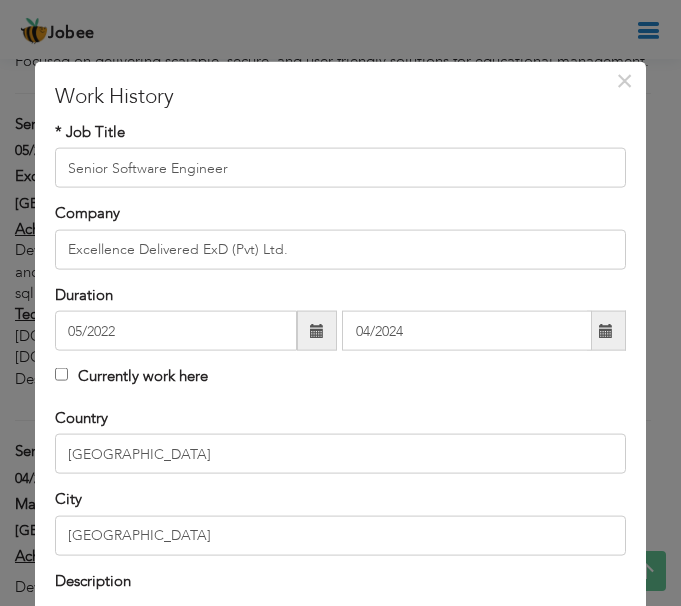 click on "×
Work History
* Job Title
Senior Software Engineer
Company
Excellence Delivered ExD (Pvt) Ltd.
Duration 05/2022 City" at bounding box center [340, 303] 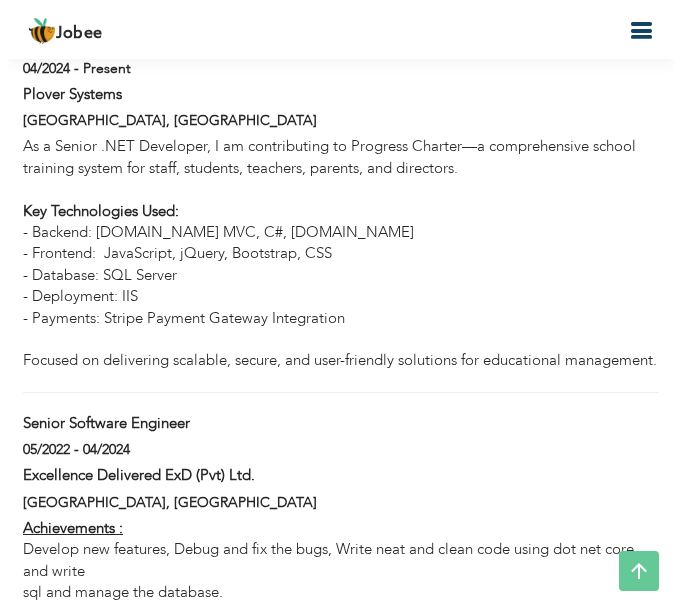 scroll, scrollTop: 1700, scrollLeft: 0, axis: vertical 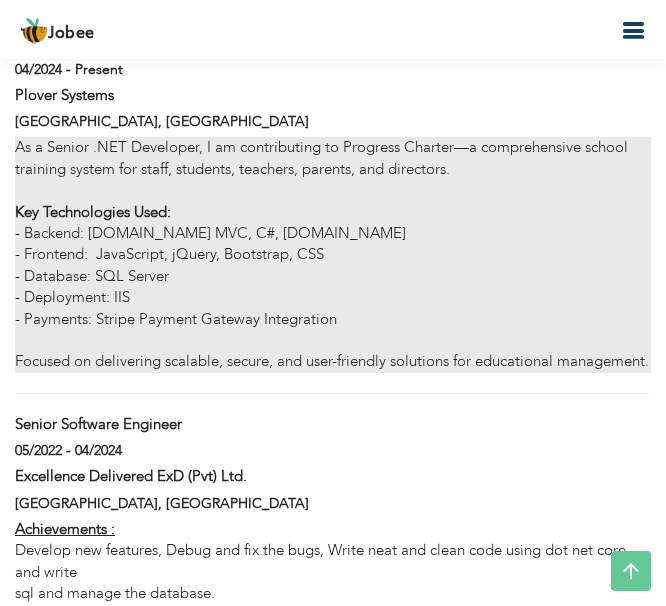 click on "As a Senior .NET Developer, I am contributing to Progress Charter—a comprehensive school training system for staff, students, teachers, parents, and directors.
Key Technologies Used:
- Backend: ASP.NET MVC, C#, ADO.NET
- Frontend:  JavaScript, jQuery, Bootstrap, CSS
- Database: SQL Server
- Deployment: IIS
- Payments: Stripe Payment Gateway Integration
Focused on delivering scalable, secure, and user-friendly solutions for educational management." at bounding box center (333, 255) 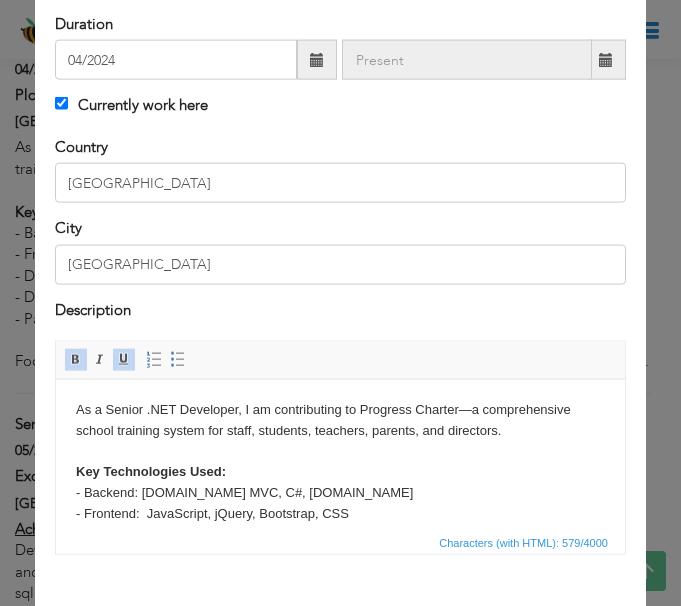 scroll, scrollTop: 300, scrollLeft: 0, axis: vertical 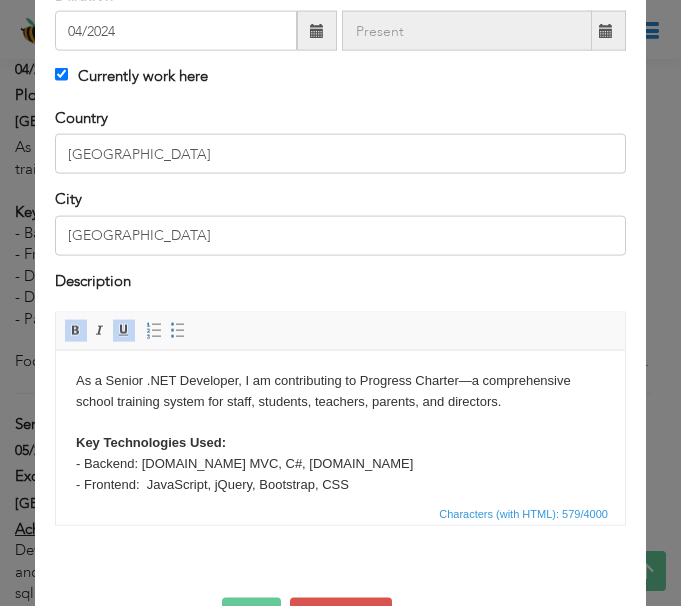 click on "* Job Title
Senior Dot Net Developer
Company
Plover Systems
Duration
04/2024
Currently work here" at bounding box center (340, -35) 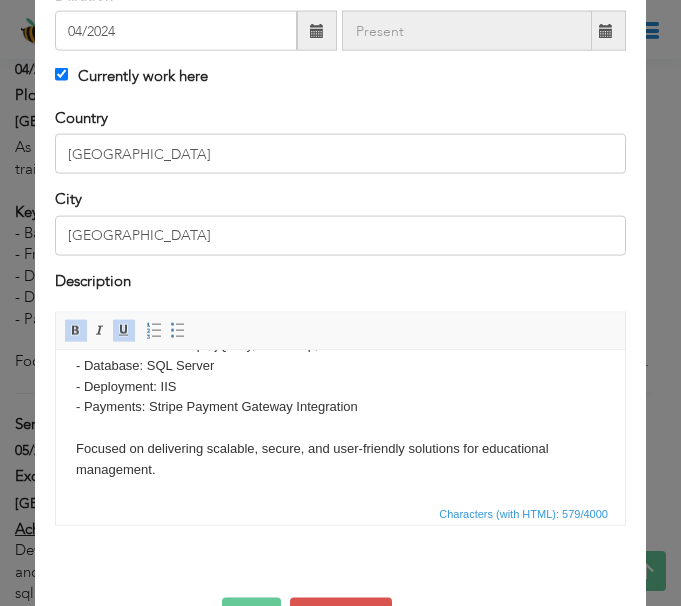 scroll, scrollTop: 40, scrollLeft: 0, axis: vertical 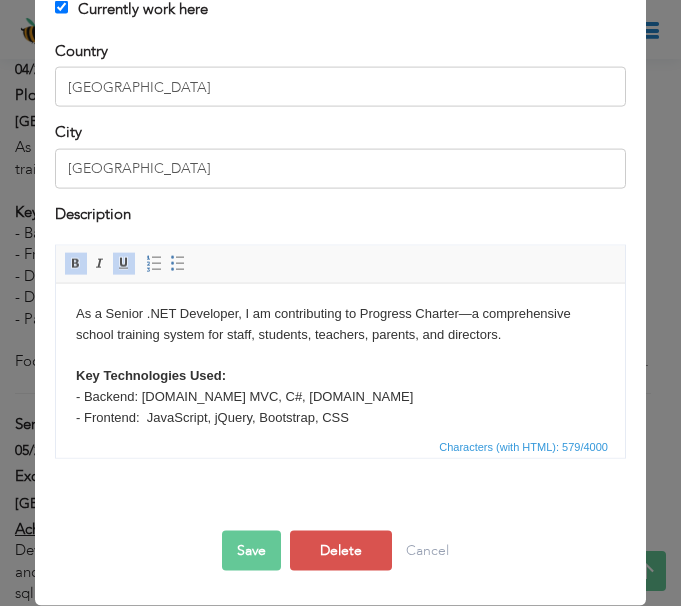 click on "As a Senior .NET Developer, I am contributing to Progress Charter—a comprehensive school training system for staff, students, teachers, parents, and directors.   Key Technologies Used:   - Backend: ASP.NET MVC, C#, ADO.NET   - Frontend:  JavaScript, jQuery, Bootstrap, CSS   - Database: SQL Server   - Deployment: IIS   - Payments: Stripe Payment Gateway Integration   Focused on delivering scalable, secure, and user-friendly solutions for educational management." at bounding box center [340, 428] 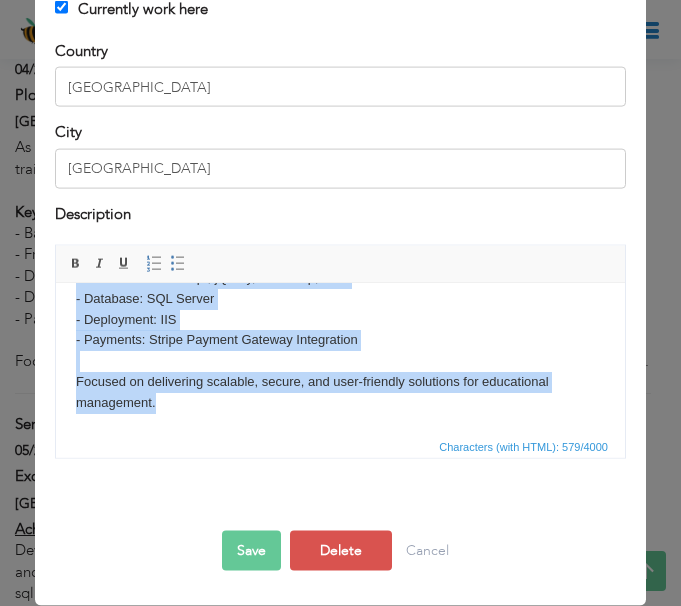 scroll, scrollTop: 0, scrollLeft: 0, axis: both 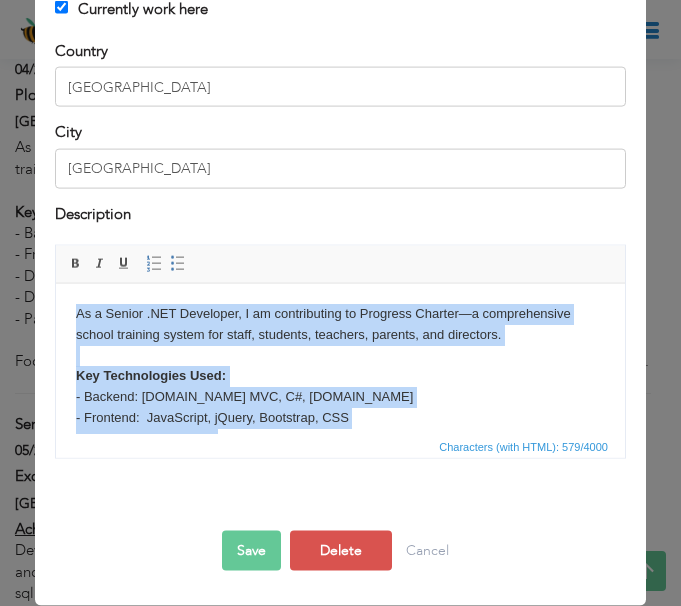 click on "As a Senior .NET Developer, I am contributing to Progress Charter—a comprehensive school training system for staff, students, teachers, parents, and directors.   Key Technologies Used:   - Backend: ASP.NET MVC, C#, ADO.NET   - Frontend:  JavaScript, jQuery, Bootstrap, CSS   - Database: SQL Server   - Deployment: IIS   - Payments: Stripe Payment Gateway Integration   Focused on delivering scalable, secure, and user-friendly solutions for educational management." at bounding box center [340, 428] 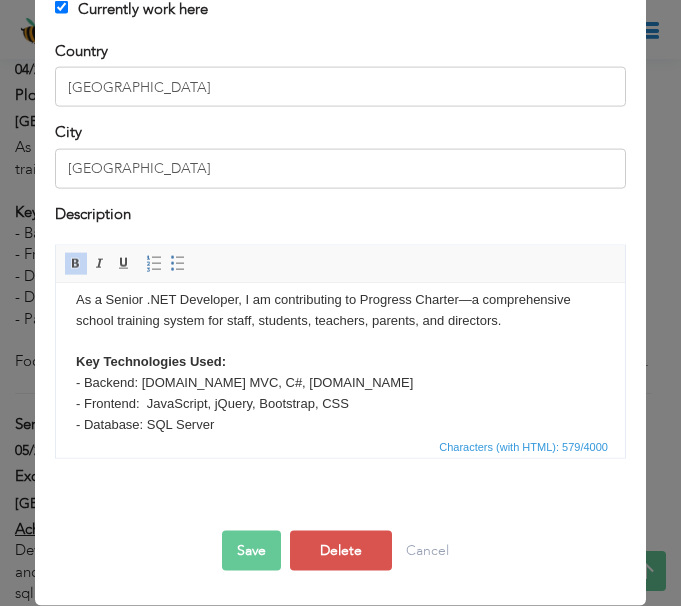 scroll, scrollTop: 0, scrollLeft: 0, axis: both 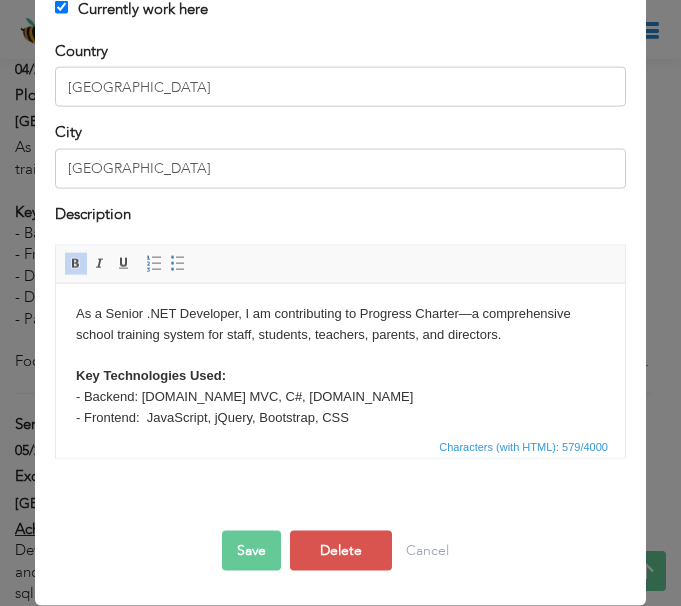 click on "As a Senior .NET Developer, I am contributing to Progress Charter—a comprehensive school training system for staff, students, teachers, parents, and directors.   Key Technologies Used:   - Backend: ASP.NET MVC, C#, ADO.NET   - Frontend:  JavaScript, jQuery, Bootstrap, CSS   - Database: SQL Server   - Deployment: IIS   - Payments: Stripe Payment Gateway Integration   Focused on delivering scalable, secure, and user-friendly solutions for educational management." at bounding box center (340, 428) 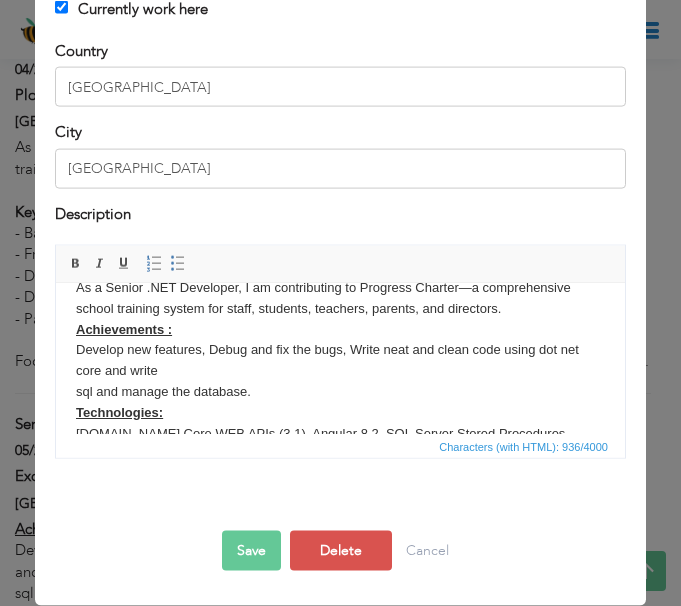scroll, scrollTop: 0, scrollLeft: 0, axis: both 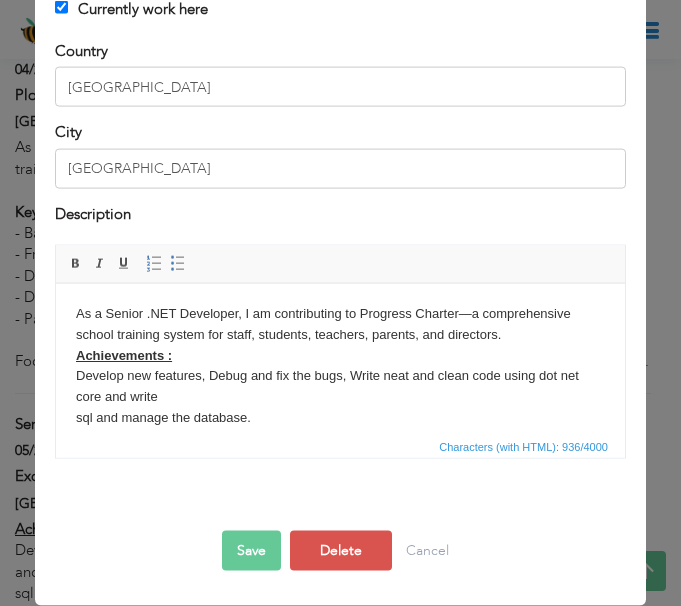 click on "As a Senior .NET Developer, I am contributing to Progress Charter—a comprehensive school training system for staff, students, teachers, parents, and directors.   Achievements : Develop new features, Debug and fix the bugs, Write neat and clean code using dot net core and write sql and manage the database. Technologies: ASP.NET Core WEB APIs (3.1), Angular 8.2, SQL Server Stored Procedures, ADO.DOT NET, Repository Design Pattern and Dapper ORM ​​​​​​​ Key Technologies Used:   - Backend: ASP.NET MVC, C#, ADO.NET   - Frontend:  JavaScript, jQuery, Bootstrap, CSS   - Database: SQL Server   - Deployment: IIS   - Payments: Stripe Payment Gateway Integration   Focused on delivering scalable, secure, and user-friendly solutions for educational management." at bounding box center [340, 500] 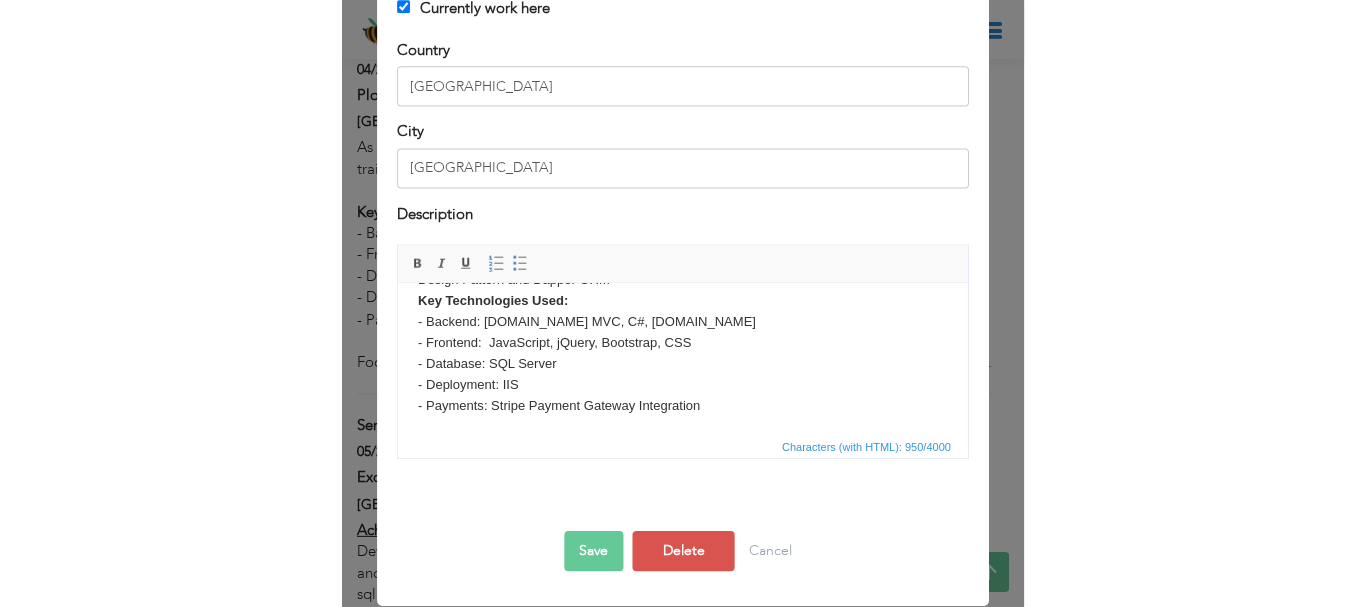 scroll, scrollTop: 300, scrollLeft: 0, axis: vertical 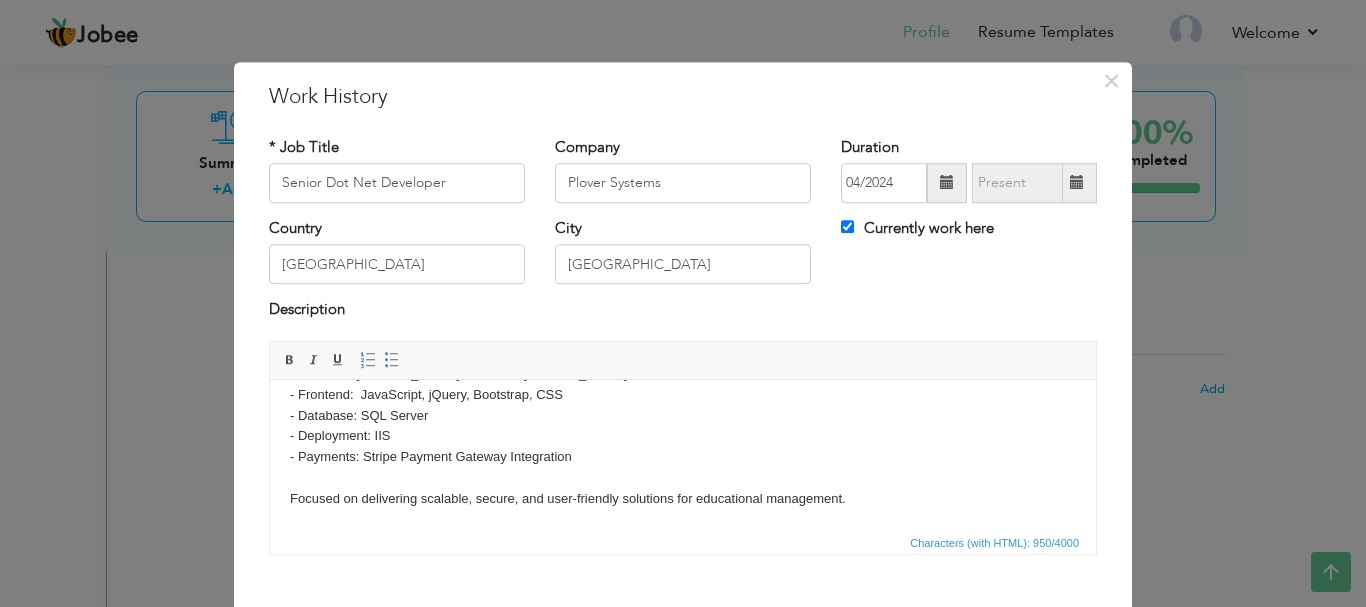 click on "Achievements : Develop new features, Debug and fix the bugs, Write neat and clean code using dot net core and write sql and manage the database. Technologies: ASP.NET Core WEB APIs (3.1), Angular 8.2, SQL Server Stored Procedures, ADO.DOT NET, Repository Design Pattern and Dapper ORM Key Technologies Used:   - Backend: ASP.NET MVC, C#, ADO.NET   - Frontend:  JavaScript, jQuery, Bootstrap, CSS   - Database: SQL Server   - Deployment: IIS   - Payments: Stripe Payment Gateway Integration   Focused on delivering scalable, secure, and user-friendly solutions for educational management." at bounding box center (683, 353) 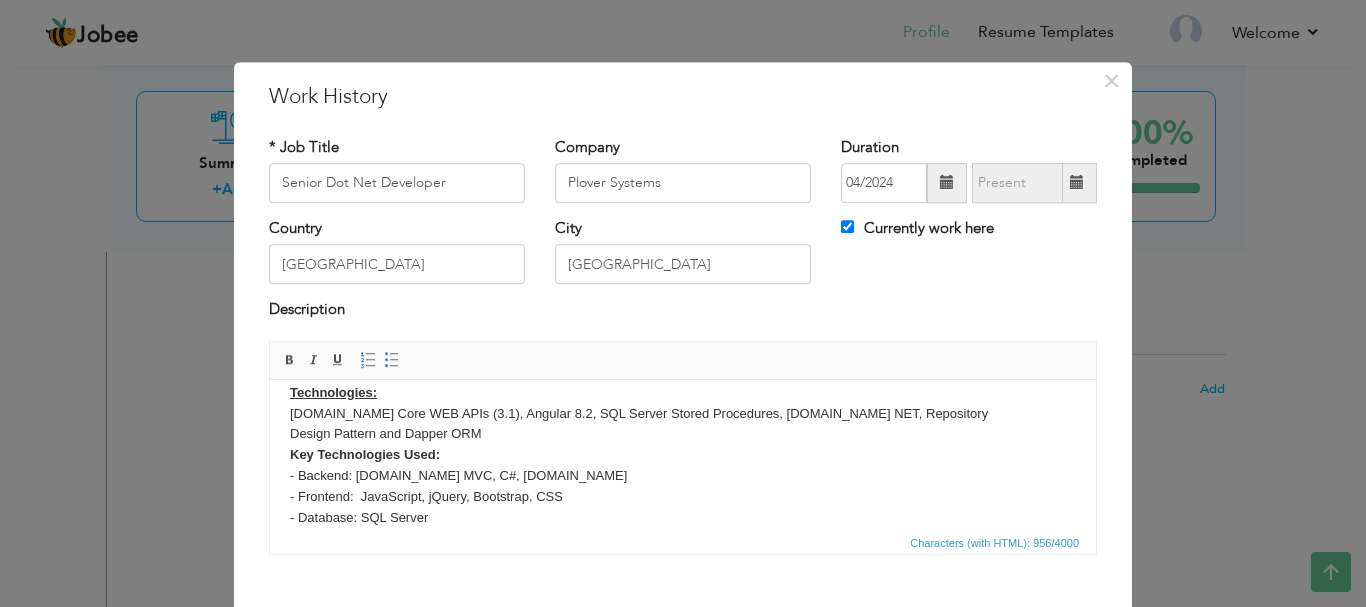 scroll, scrollTop: 177, scrollLeft: 0, axis: vertical 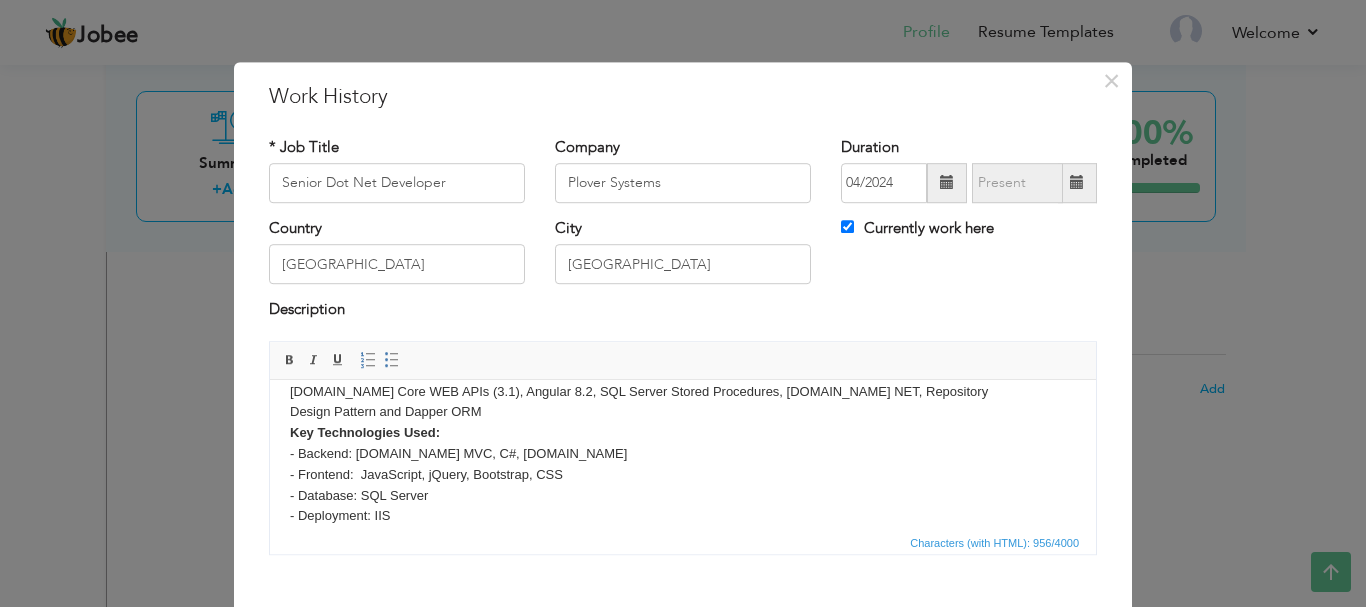 click on "Achievements : Develop new features, Debug and fix the bugs, Write neat and clean code using dot net core and write sql and manage the database. Technologies: ASP.NET Core WEB APIs (3.1), Angular 8.2, SQL Server Stored Procedures, ADO.DOT NET, Repository Design Pattern and Dapper ORM Key Technologies Used:   - Backend: ASP.NET MVC, C#, ADO.NET   - Frontend:  JavaScript, jQuery, Bootstrap, CSS   - Database: SQL Server   - Deployment: IIS   - Payments: Stripe Payment Gateway Integration   ​​​​​​​ Focused on delivering scalable, secure, and user-friendly solutions for educational management." at bounding box center [683, 443] 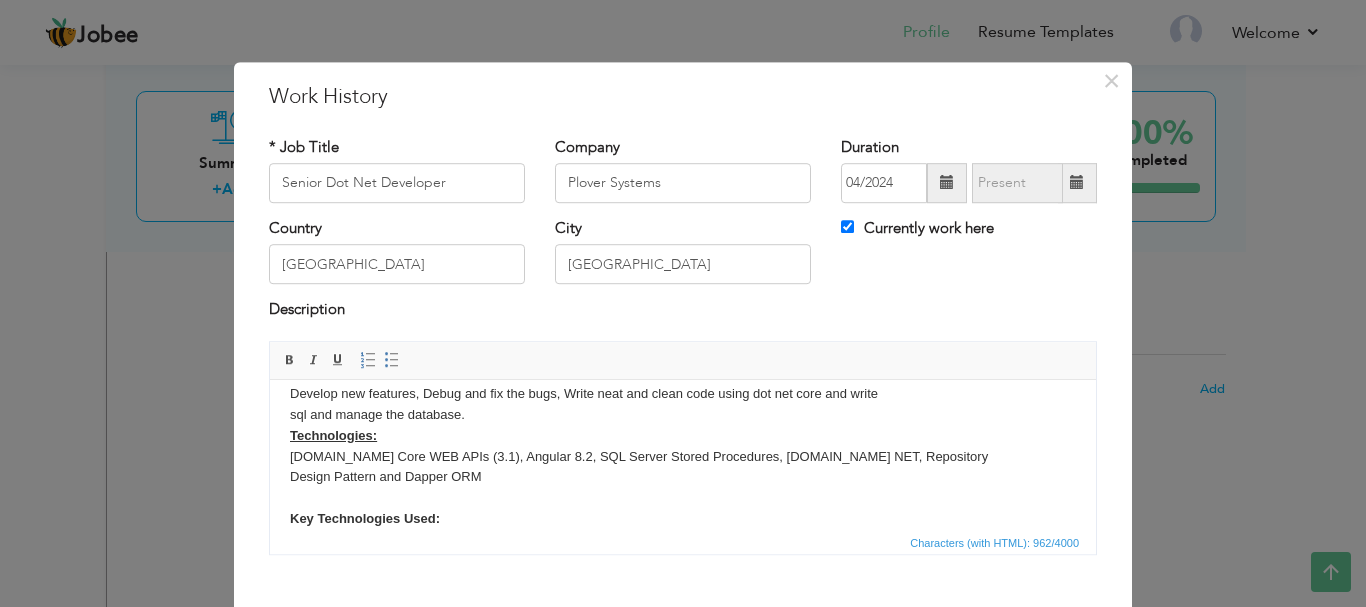 scroll, scrollTop: 77, scrollLeft: 0, axis: vertical 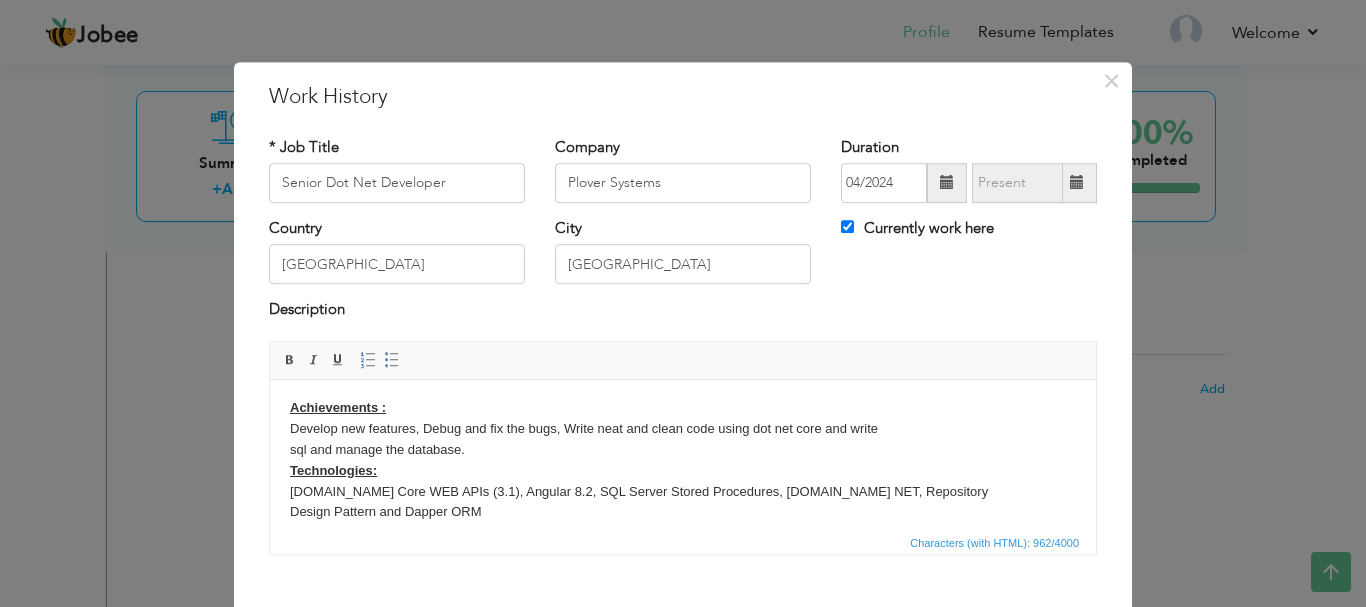 click on "Achievements : Develop new features, Debug and fix the bugs, Write neat and clean code using dot net core and write sql and manage the database. Technologies: ASP.NET Core WEB APIs (3.1), Angular 8.2, SQL Server Stored Procedures, ADO.DOT NET, Repository Design Pattern and Dapper ORM ​​​​​​​ Key Technologies Used:   - Backend: ASP.NET MVC, C#, ADO.NET   - Frontend:  JavaScript, jQuery, Bootstrap, CSS   - Database: SQL Server   - Deployment: IIS   - Payments: Stripe Payment Gateway Integration   Focused on delivering scalable, secure, and user-friendly solutions for educational management." at bounding box center [683, 554] 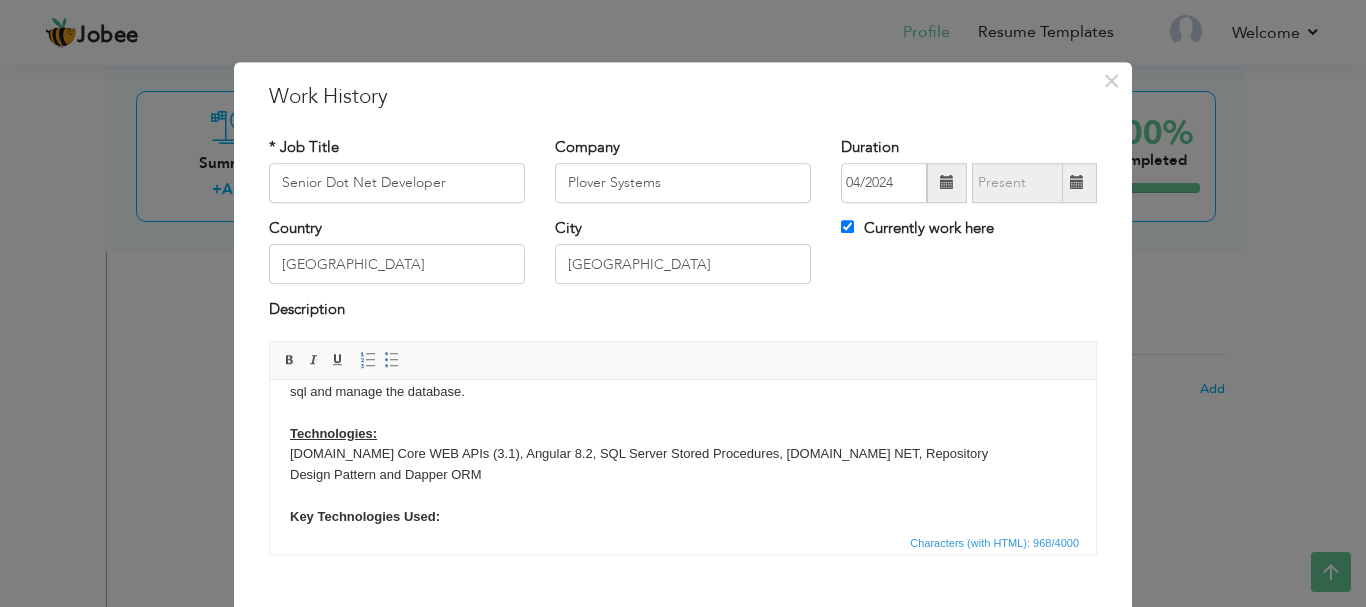 scroll, scrollTop: 100, scrollLeft: 0, axis: vertical 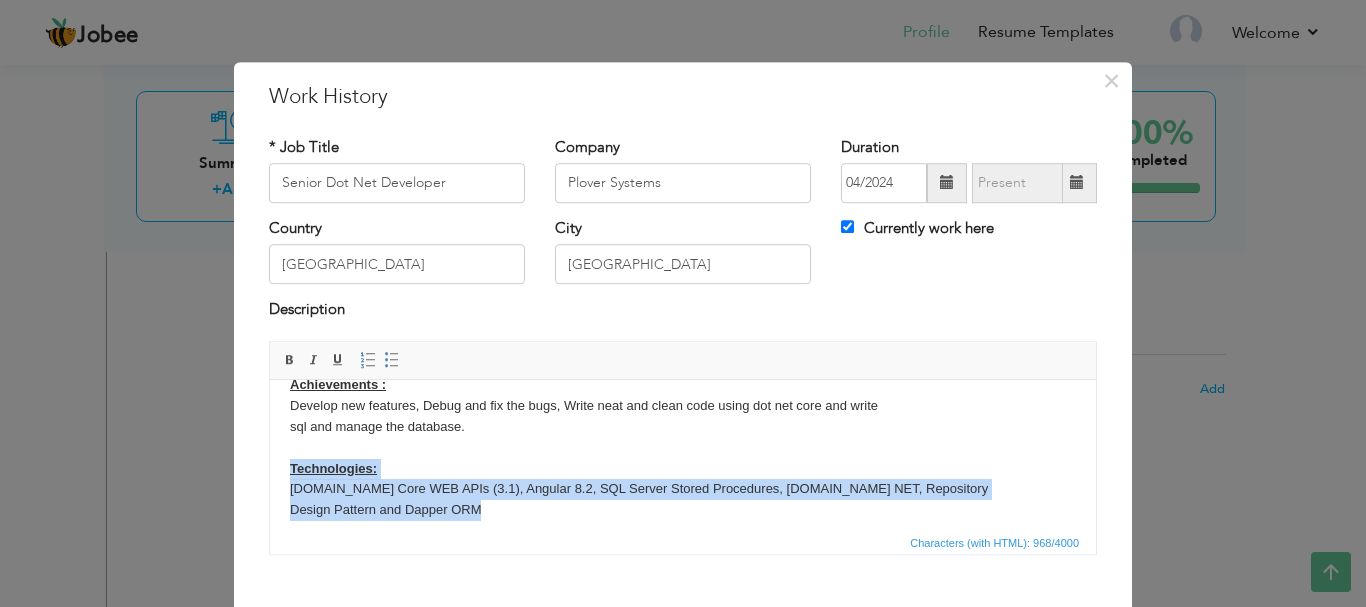 drag, startPoint x: 501, startPoint y: 508, endPoint x: 299, endPoint y: 461, distance: 207.39575 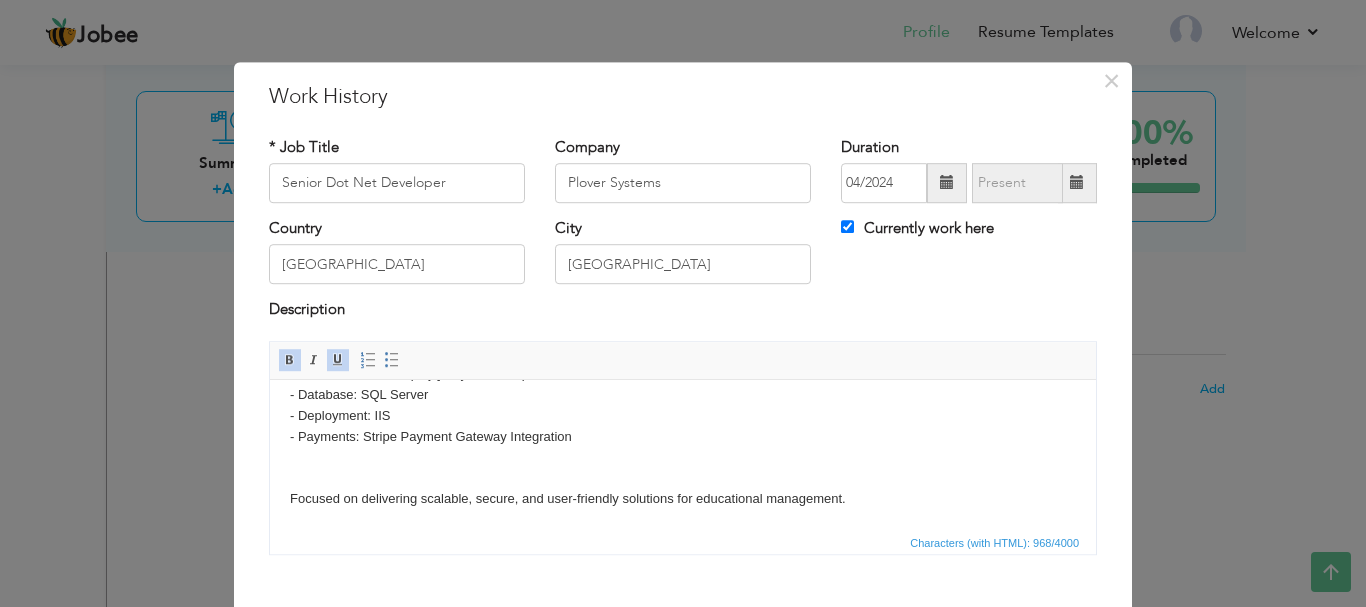 scroll, scrollTop: 219, scrollLeft: 0, axis: vertical 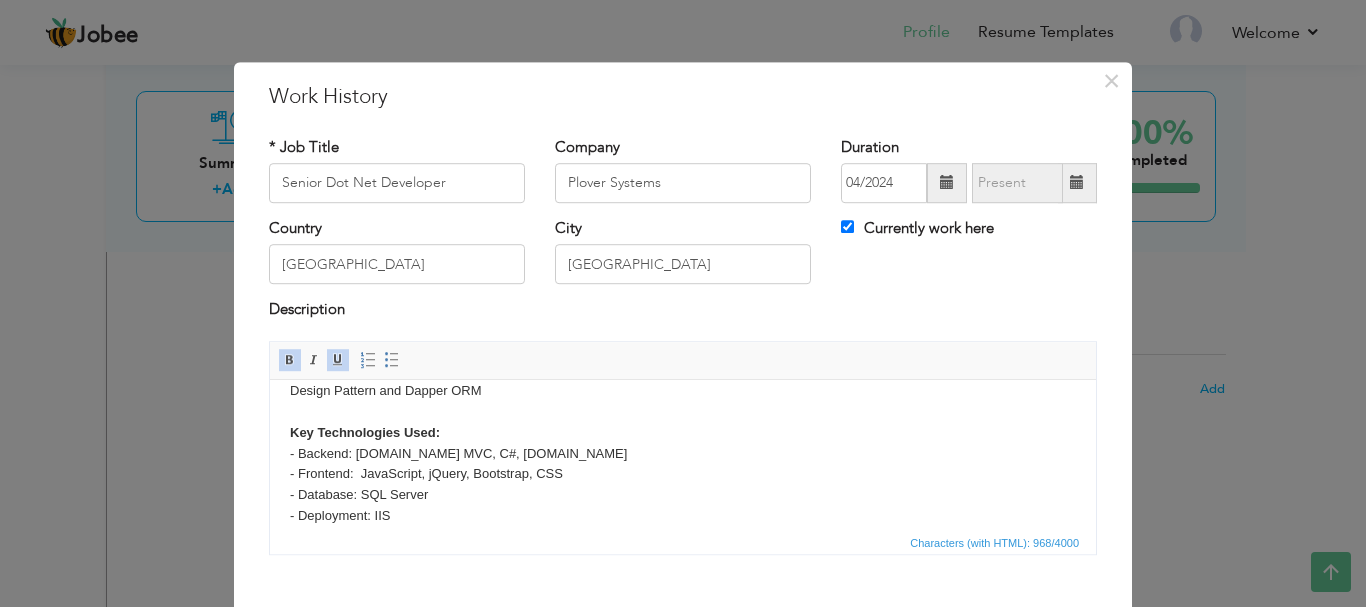 click on "Key Technologies Used:" 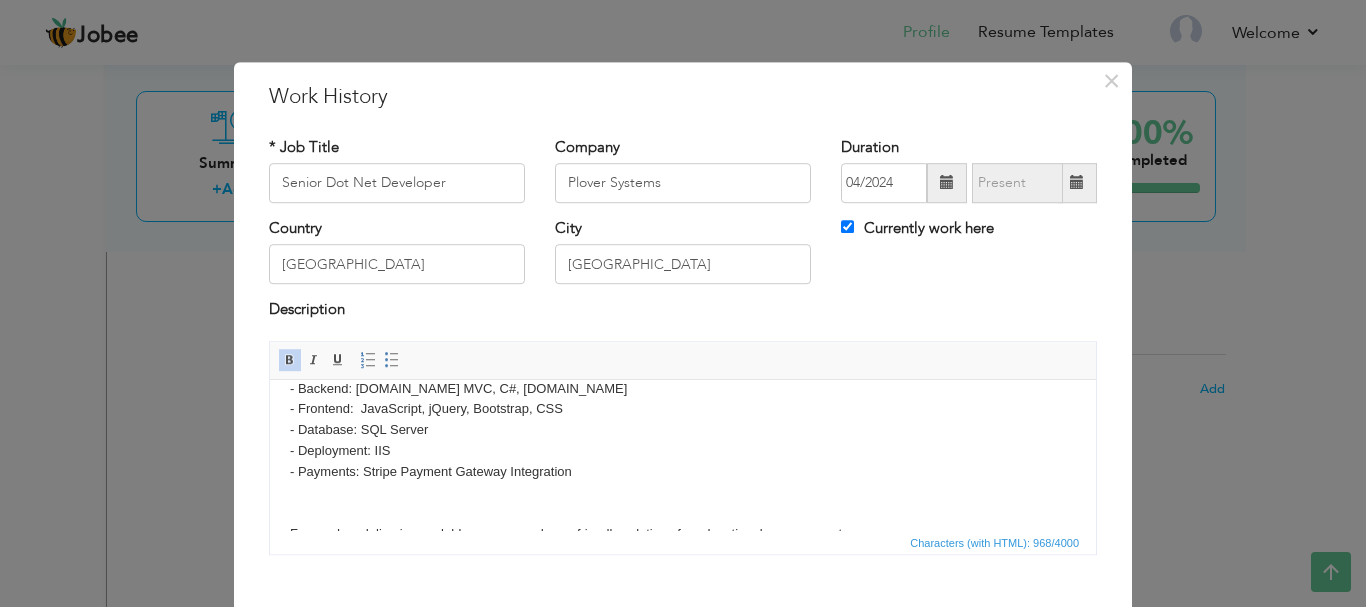 scroll, scrollTop: 319, scrollLeft: 0, axis: vertical 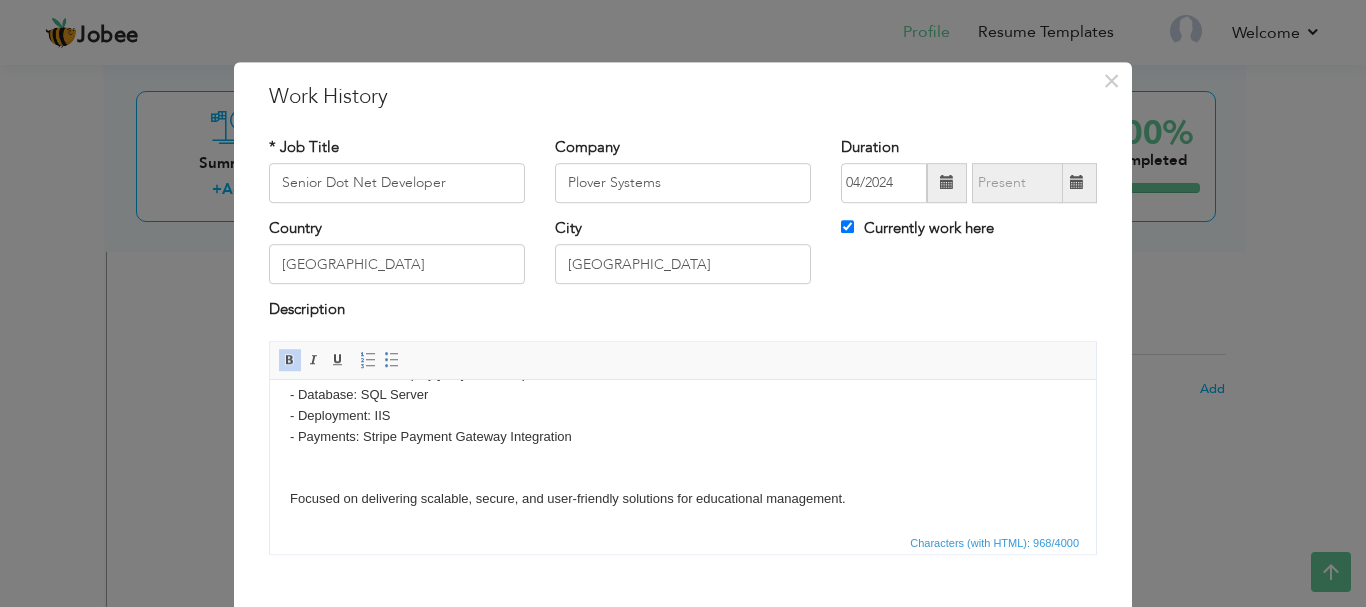 click on "Achievements : Develop new features, Debug and fix the bugs, Write neat and clean code using dot net core and write sql and manage the database. Technologies: ASP.NET Core WEB APIs (3.1), Angular 8.2, SQL Server Stored Procedures, ADO.DOT NET, Repository Design Pattern and Dapper ORM Key Technologies Used:   - Backend: ASP.NET MVC, C#, ADO.NET   - Frontend:  JavaScript, jQuery, Bootstrap, CSS   - Database: SQL Server   - Deployment: IIS   - Payments: Stripe Payment Gateway Integration   Focused on delivering scalable, secure, and user-friendly solutions for educational management." at bounding box center [683, 322] 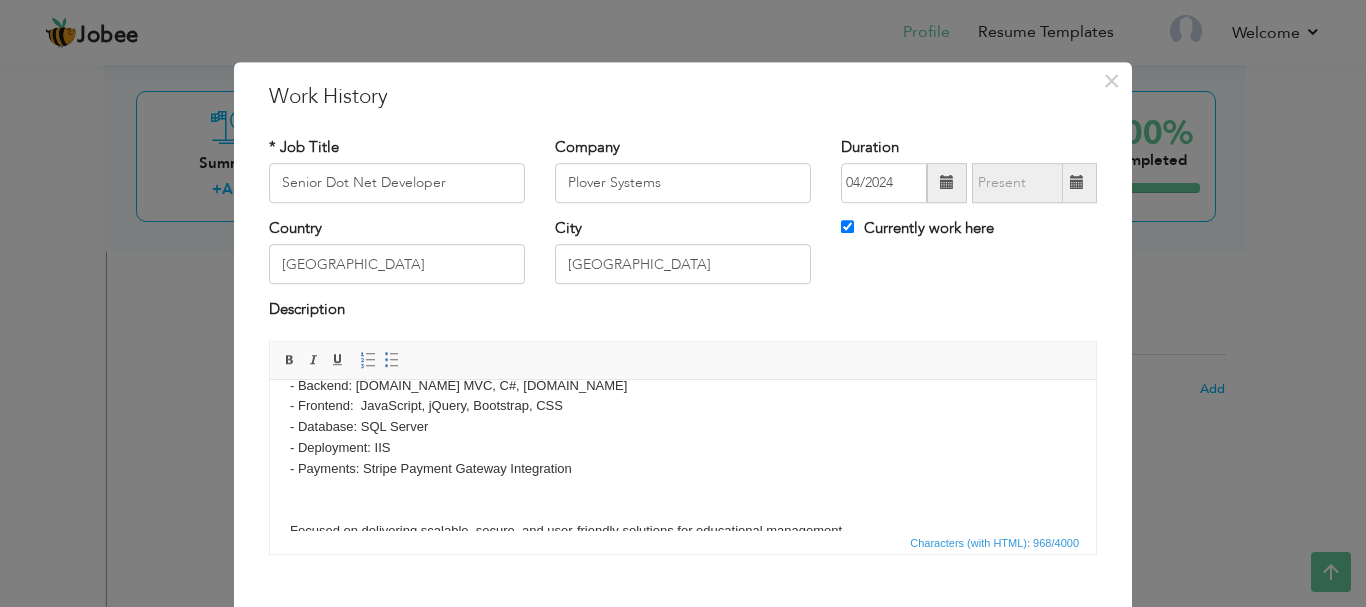 scroll, scrollTop: 319, scrollLeft: 0, axis: vertical 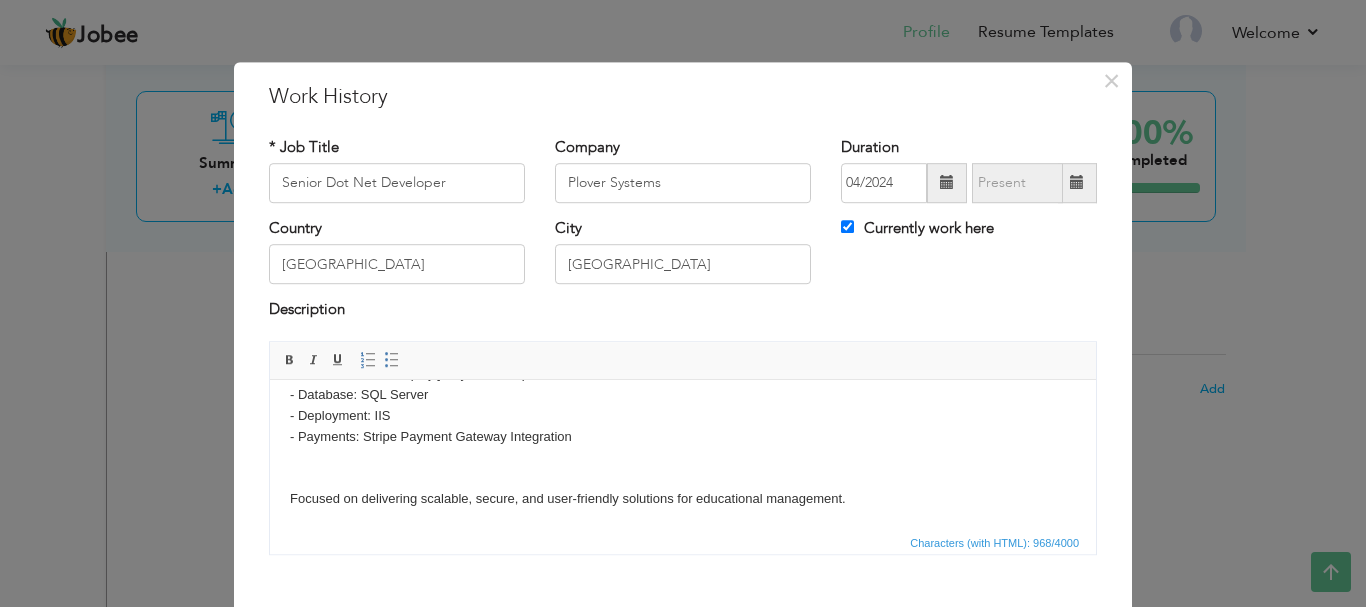 click on "Achievements : Develop new features, Debug and fix the bugs, Write neat and clean code using dot net core and write sql and manage the database. Technologies: ASP.NET Core WEB APIs (3.1), Angular 8.2, SQL Server Stored Procedures, ADO.DOT NET, Repository Design Pattern and Dapper ORM Key Technologies Used:   - Backend: ASP.NET MVC, C#, ADO.NET   - Frontend:  JavaScript, jQuery, Bootstrap, CSS   - Database: SQL Server   - Deployment: IIS   - Payments: Stripe Payment Gateway Integration   Focused on delivering scalable, secure, and user-friendly solutions for educational management." at bounding box center [683, 322] 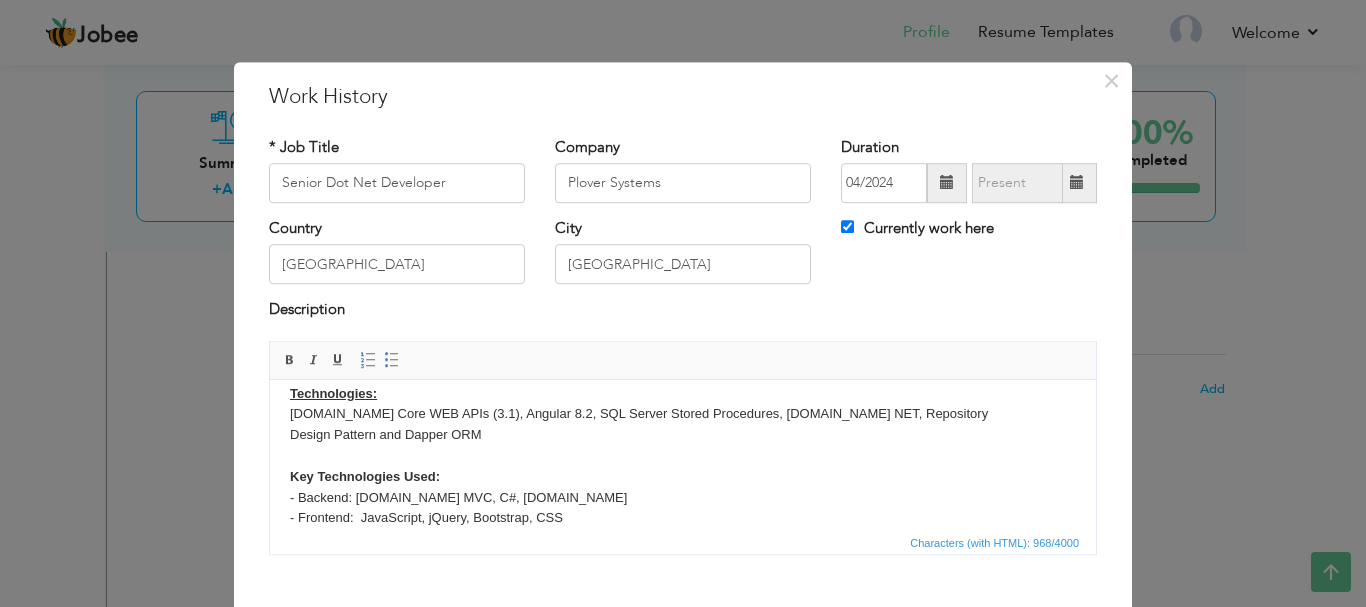 scroll, scrollTop: 219, scrollLeft: 0, axis: vertical 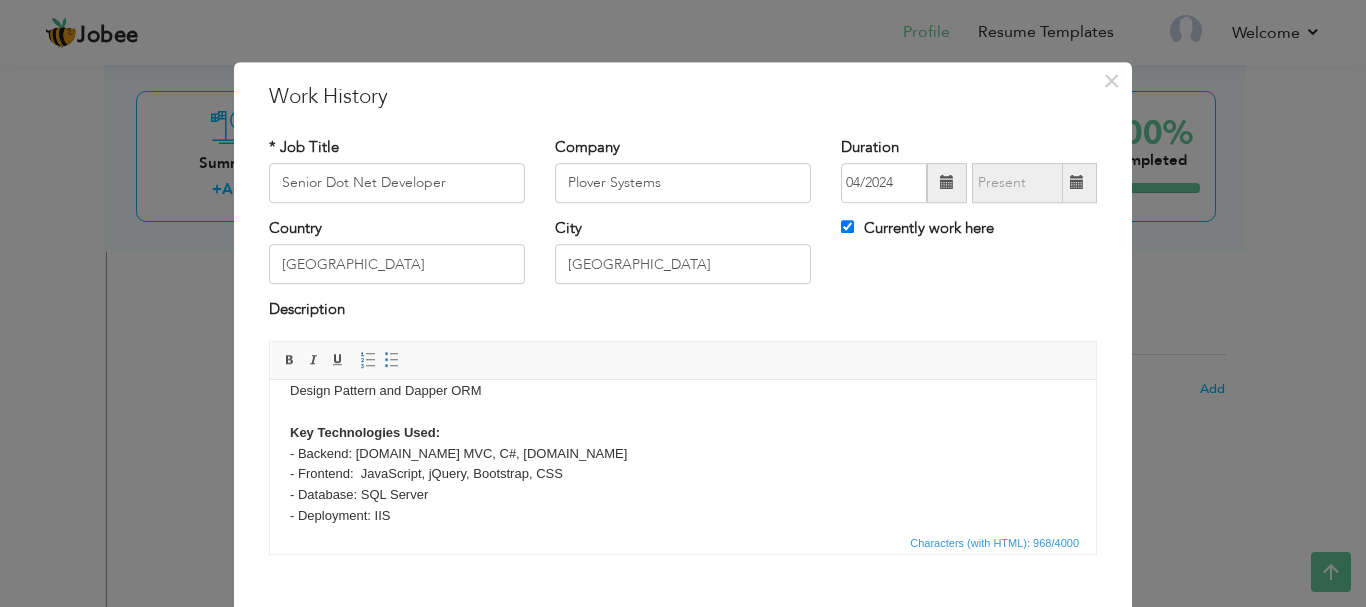 drag, startPoint x: 568, startPoint y: 473, endPoint x: 361, endPoint y: 473, distance: 207 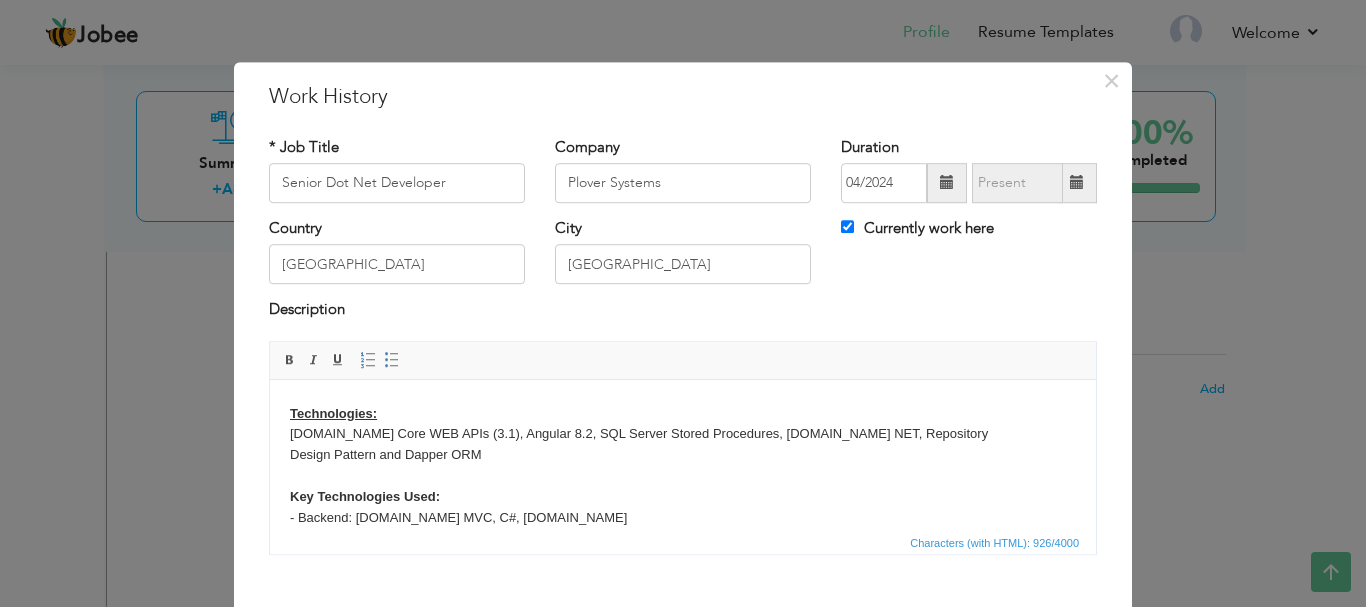 scroll, scrollTop: 119, scrollLeft: 0, axis: vertical 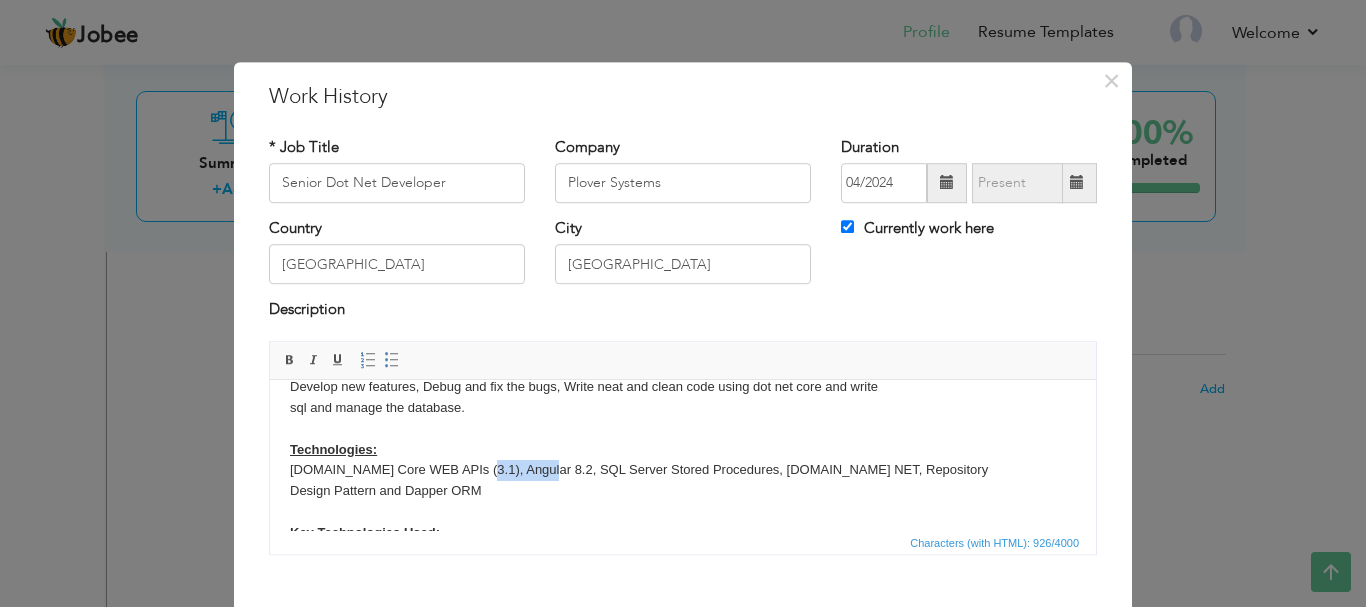 drag, startPoint x: 543, startPoint y: 468, endPoint x: 477, endPoint y: 470, distance: 66.0303 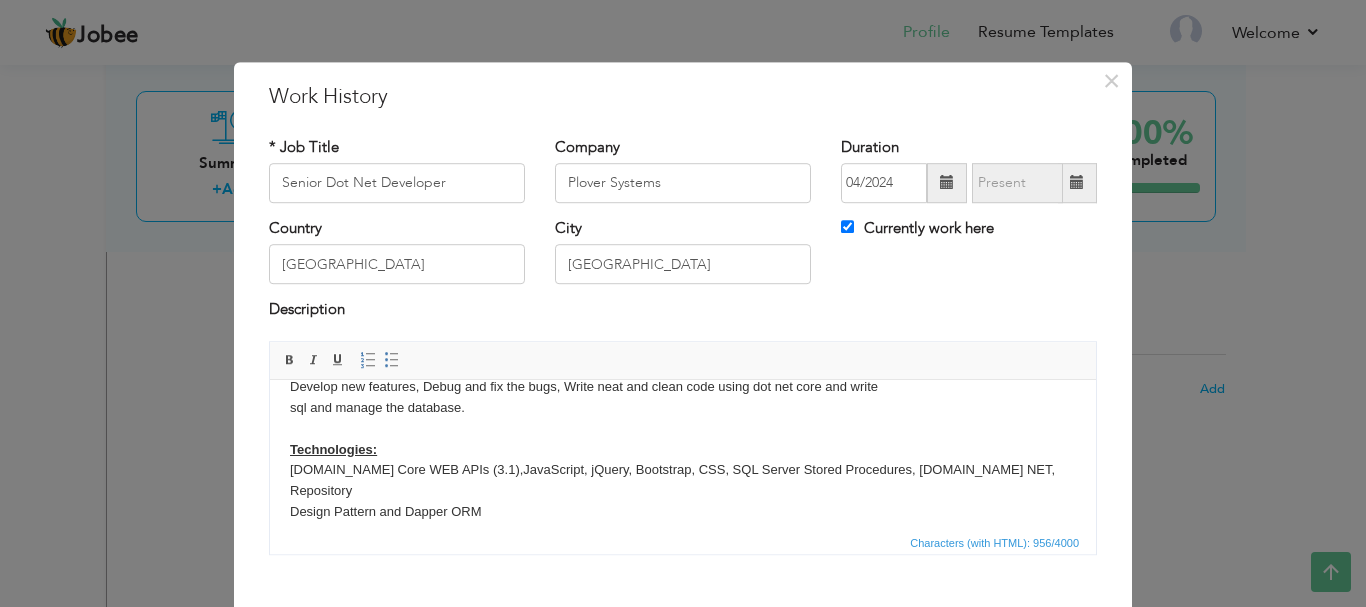 type 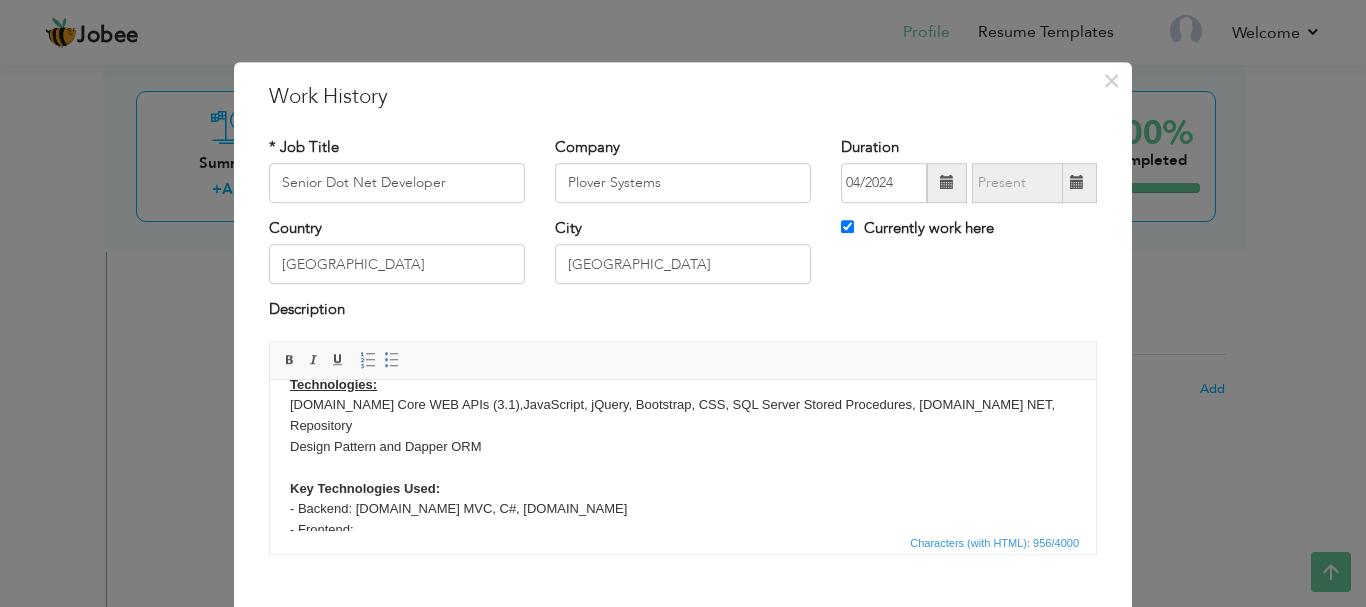 scroll, scrollTop: 219, scrollLeft: 0, axis: vertical 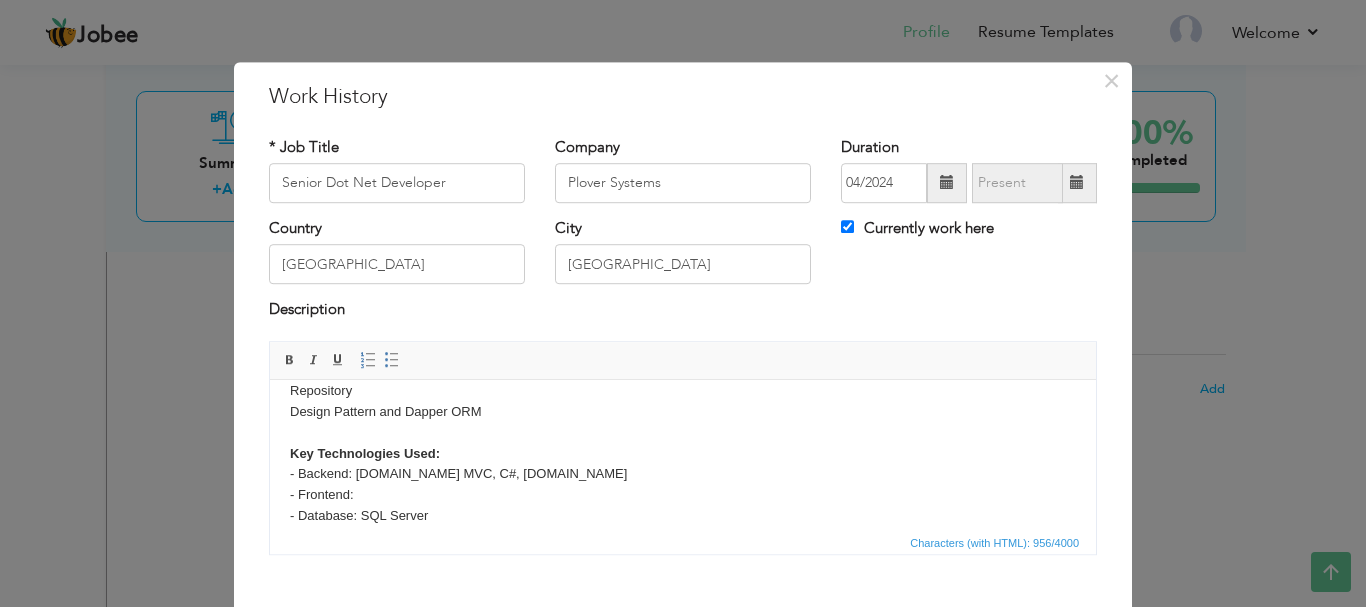 click on "Achievements : Develop new features, Debug and fix the bugs, Write neat and clean code using dot net core and write sql and manage the database. Technologies: ASP.NET Core WEB APIs (3.1),  JavaScript, jQuery, Bootstrap, CSS  , SQL Server Stored Procedures, ADO.DOT NET, Repository Design Pattern and Dapper ORM Key Technologies Used:   - Backend: ASP.NET MVC, C#, ADO.NET   - Frontend:   - Database: SQL Server   - Deployment: IIS   - Payments: Stripe Payment Gateway Integration   Focused on delivering scalable, secure, and user-friendly solutions for educational management." at bounding box center (683, 432) 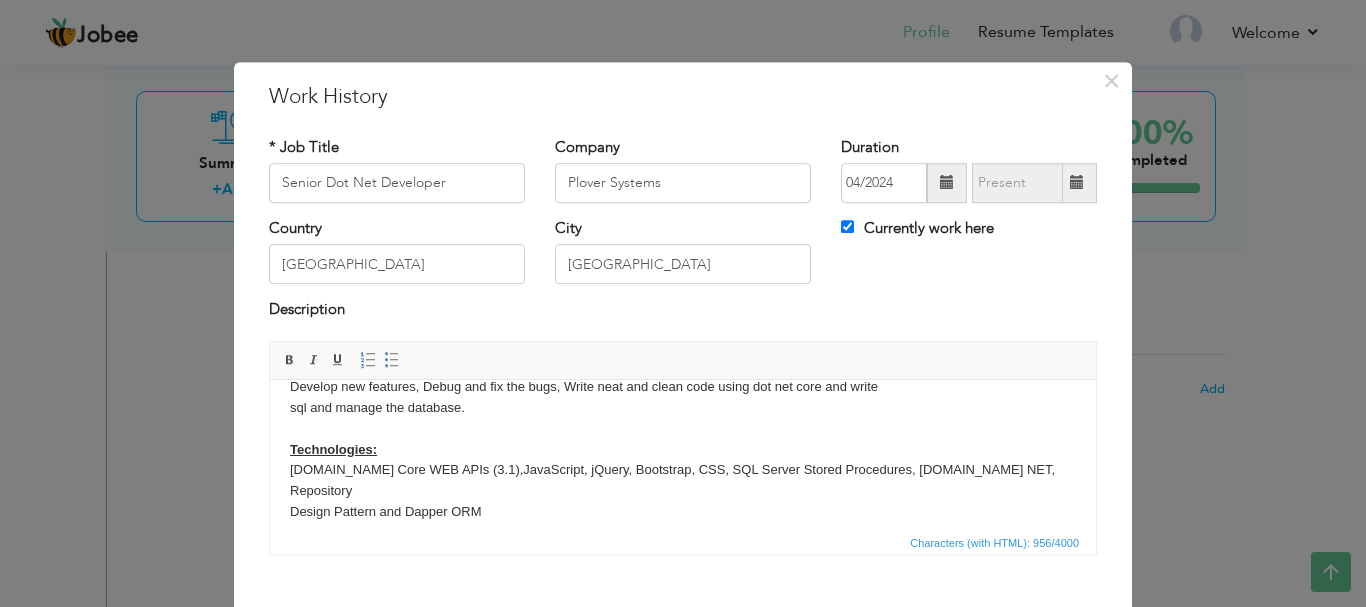 click on "Achievements : Develop new features, Debug and fix the bugs, Write neat and clean code using dot net core and write sql and manage the database. Technologies: ASP.NET Core WEB APIs (3.1),  JavaScript, jQuery, Bootstrap, CSS  , SQL Server Stored Procedures, ADO.DOT NET, Repository Design Pattern and Dapper ORM Key Technologies Used:   - Backend: ASP.NET MVC, C#, ADO.NET   - Frontend:   - Database: SQL Server   - Deployment: IIS   - Payments: Stripe Payment Gateway Integration   Focused on delivering scalable, secure, and user-friendly solutions for educational management." at bounding box center [683, 532] 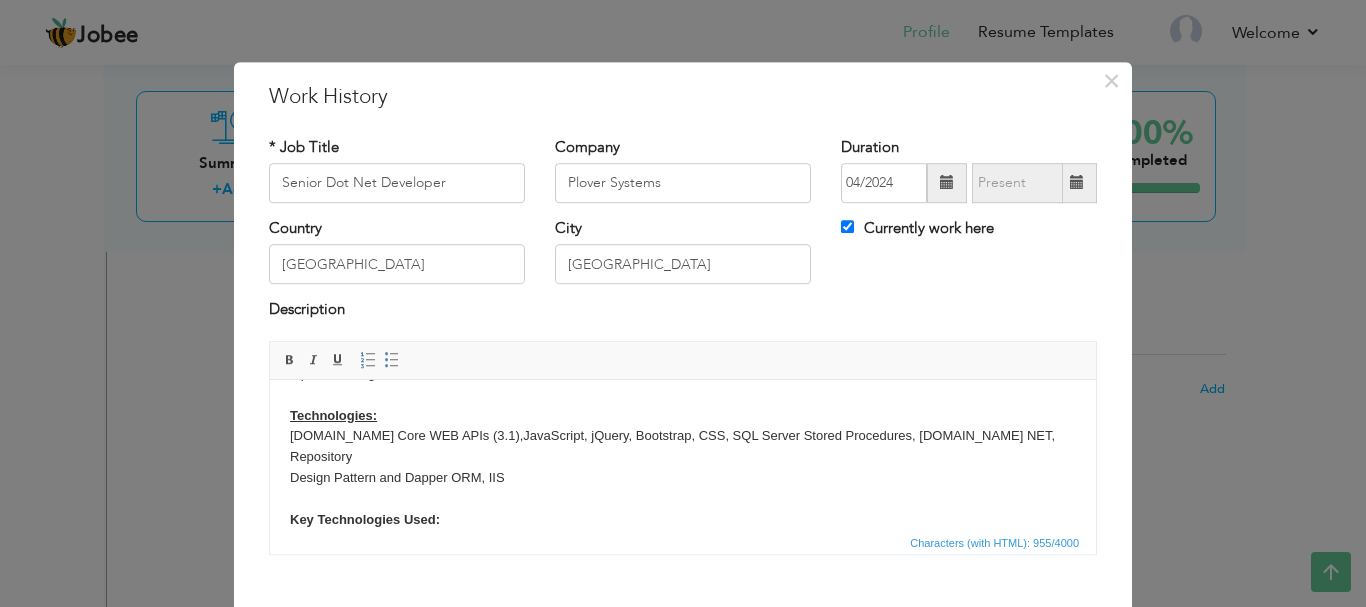 scroll, scrollTop: 119, scrollLeft: 0, axis: vertical 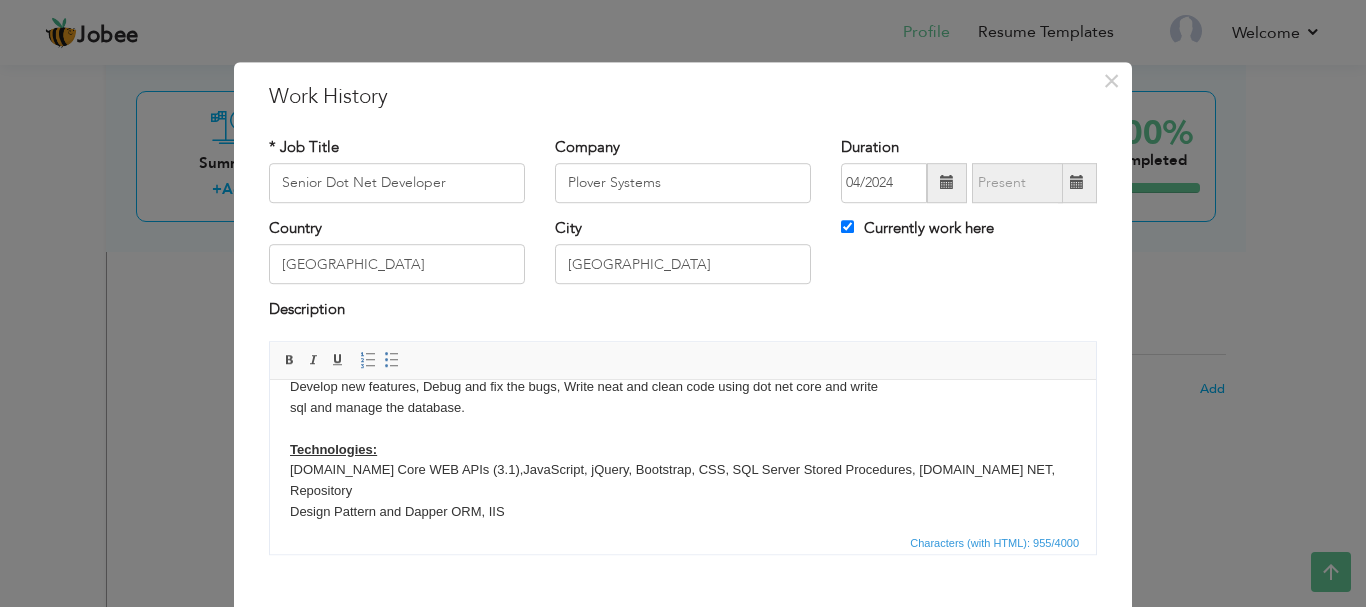 drag, startPoint x: 440, startPoint y: 471, endPoint x: 400, endPoint y: 470, distance: 40.012497 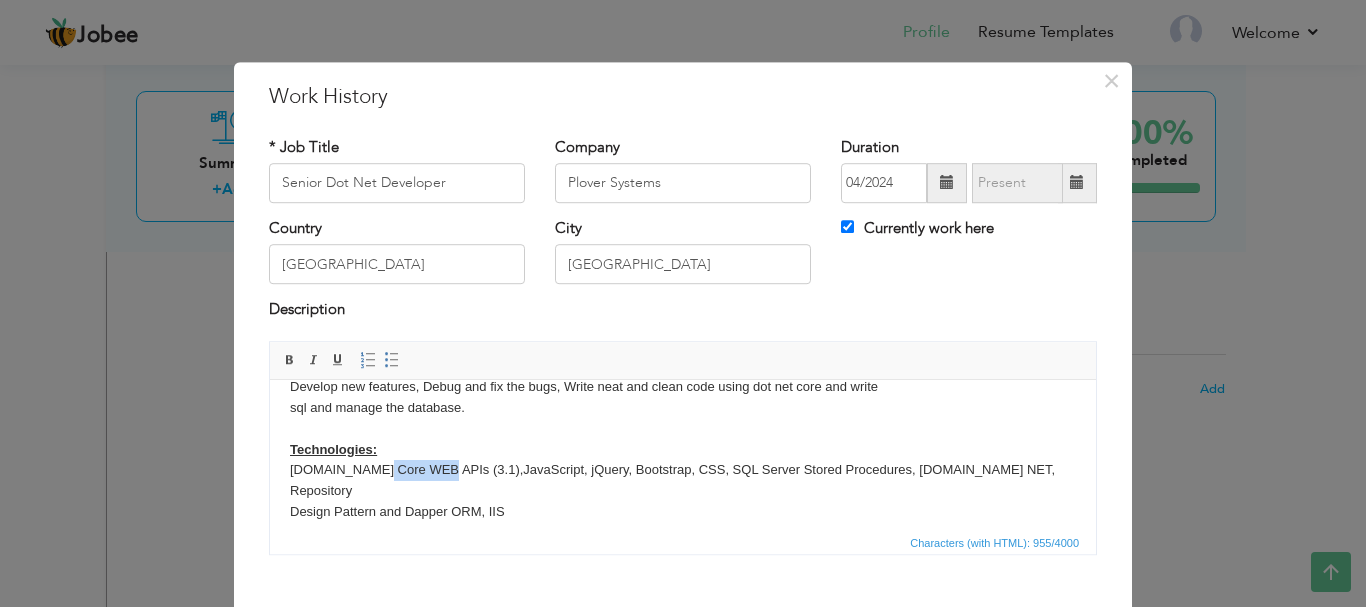 drag, startPoint x: 441, startPoint y: 469, endPoint x: 380, endPoint y: 475, distance: 61.294373 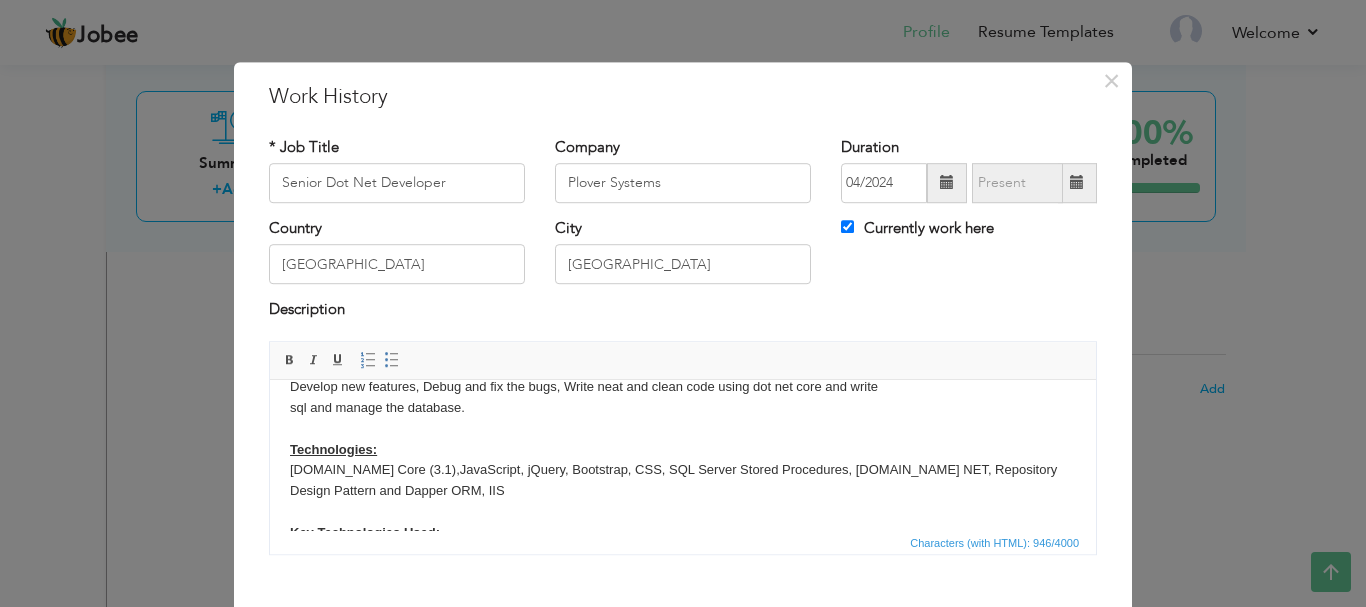 click on "Achievements : Develop new features, Debug and fix the bugs, Write neat and clean code using dot net core and write sql and manage the database. Technologies: ASP.NET Core (3.1),  JavaScript, jQuery, Bootstrap, CSS  , SQL Server Stored Procedures, ADO.DOT NET, Repository Design Pattern and Dapper ORM, IIS Key Technologies Used:   - Backend: ASP.NET MVC, C#, ADO.NET   - Frontend:   - Database: SQL Server   - Deployment: IIS   - Payments: Stripe Payment Gateway Integration   Focused on delivering scalable, secure, and user-friendly solutions for educational management." at bounding box center [683, 522] 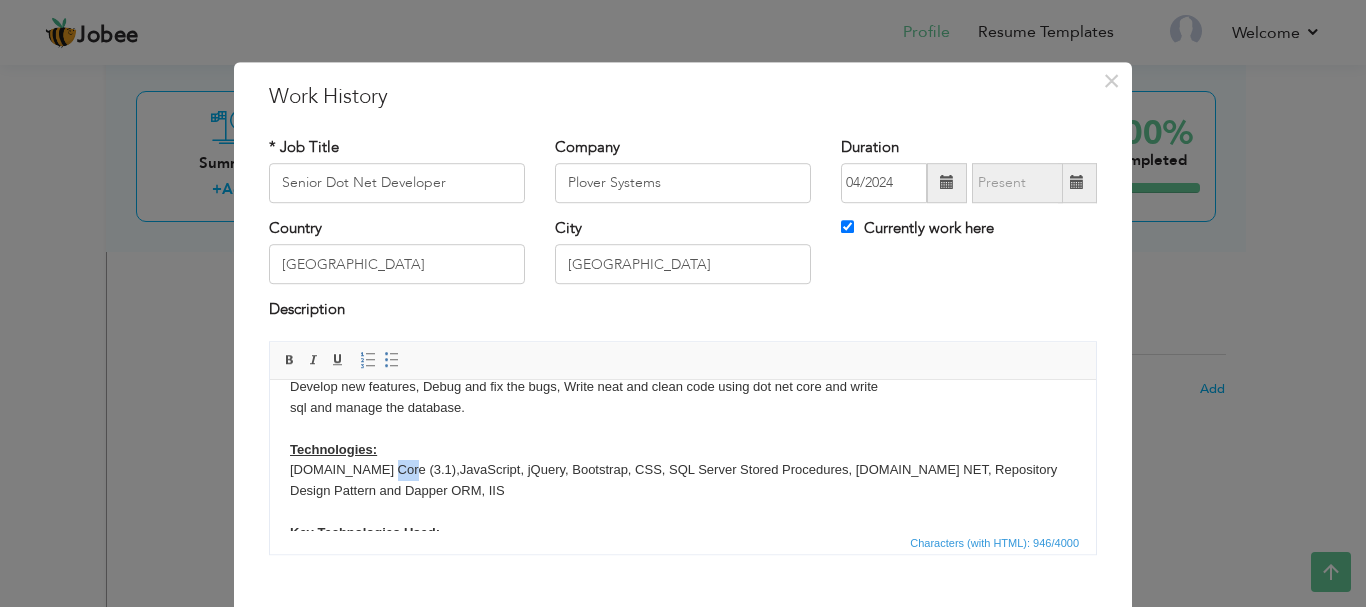 drag, startPoint x: 400, startPoint y: 466, endPoint x: 381, endPoint y: 470, distance: 19.416489 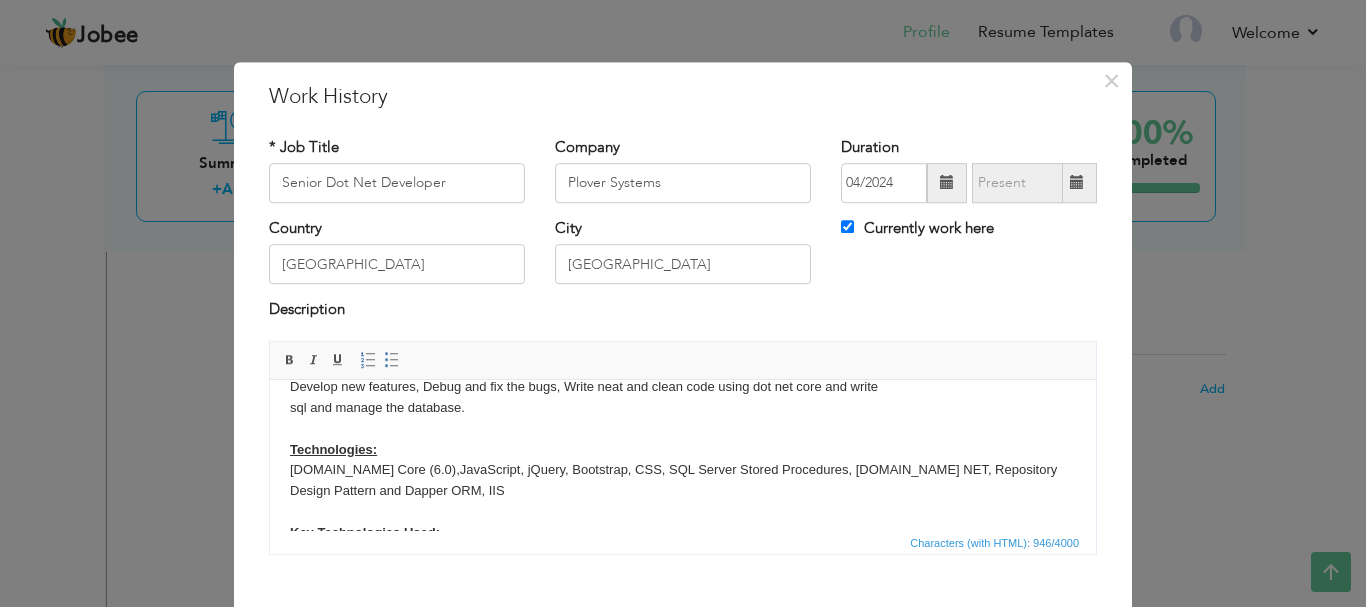 scroll, scrollTop: 100, scrollLeft: 0, axis: vertical 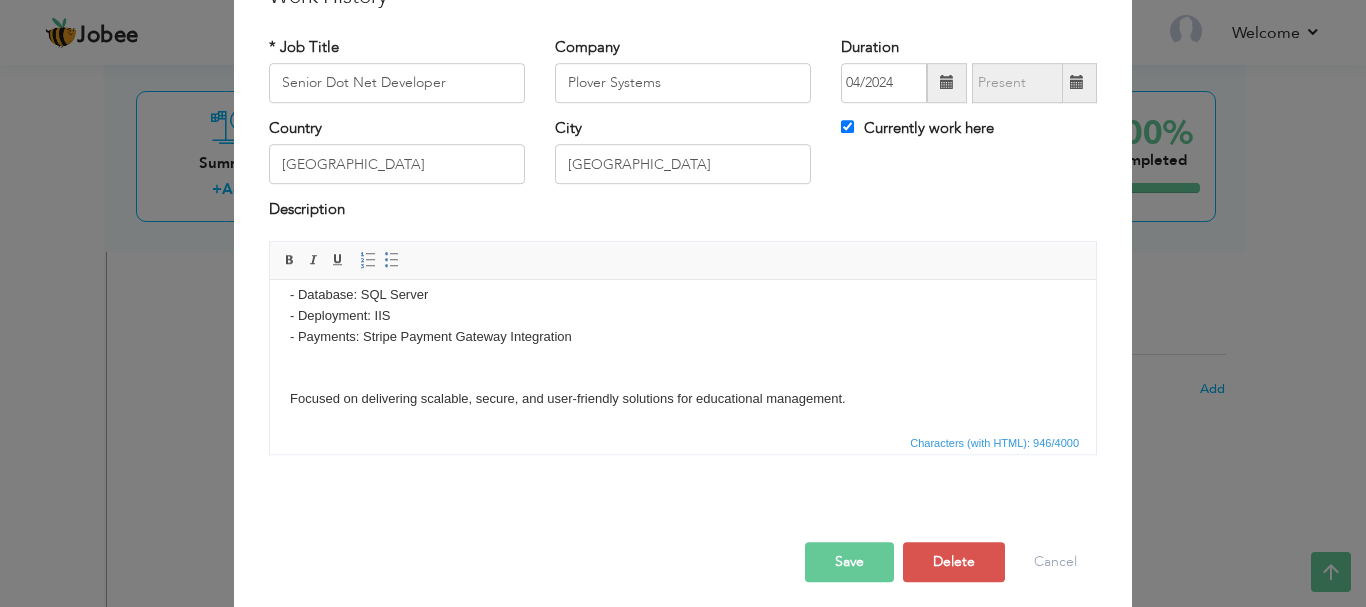 click on "Achievements : Develop new features, Debug and fix the bugs, Write neat and clean code using dot net core and write sql and manage the database. Technologies: ASP.NET Core (6.0),  JavaScript, jQuery, Bootstrap, CSS  , SQL Server Stored Procedures, ADO.DOT NET, Repository Design Pattern and Dapper ORM, IIS Key Technologies Used:   - Backend: ASP.NET MVC, C#, ADO.NET   - Frontend:   - Database: SQL Server   - Deployment: IIS   - Payments: Stripe Payment Gateway Integration   Focused on delivering scalable, secure, and user-friendly solutions for educational management." at bounding box center [683, 222] 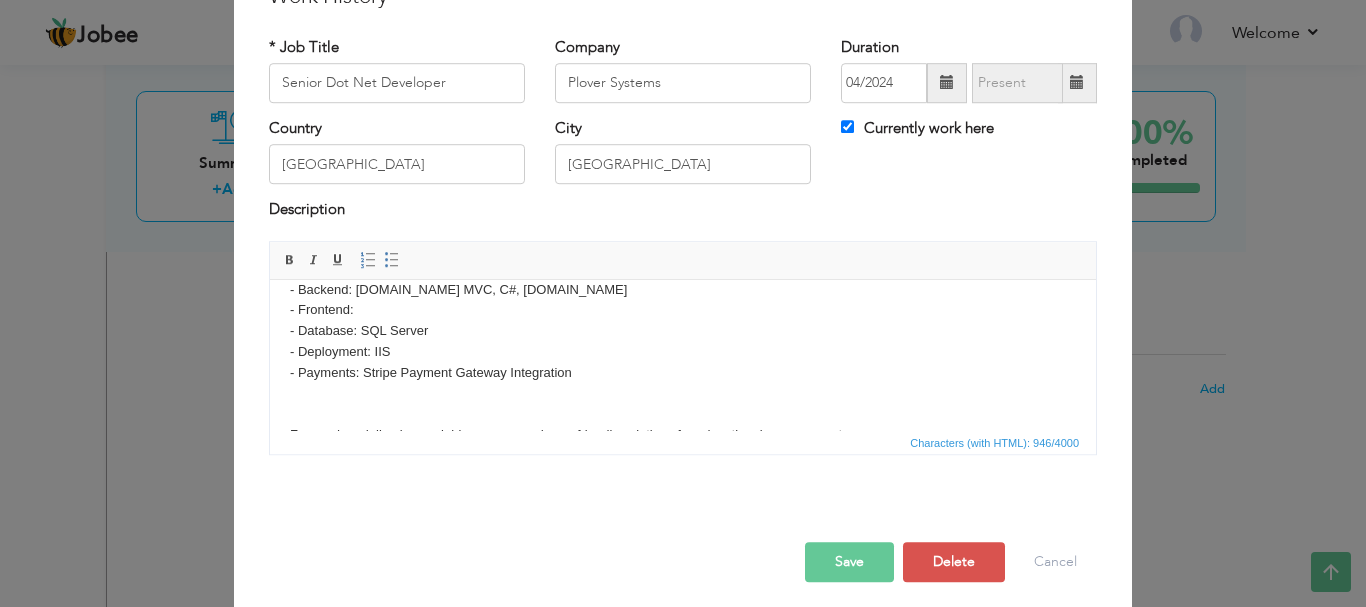 scroll, scrollTop: 219, scrollLeft: 0, axis: vertical 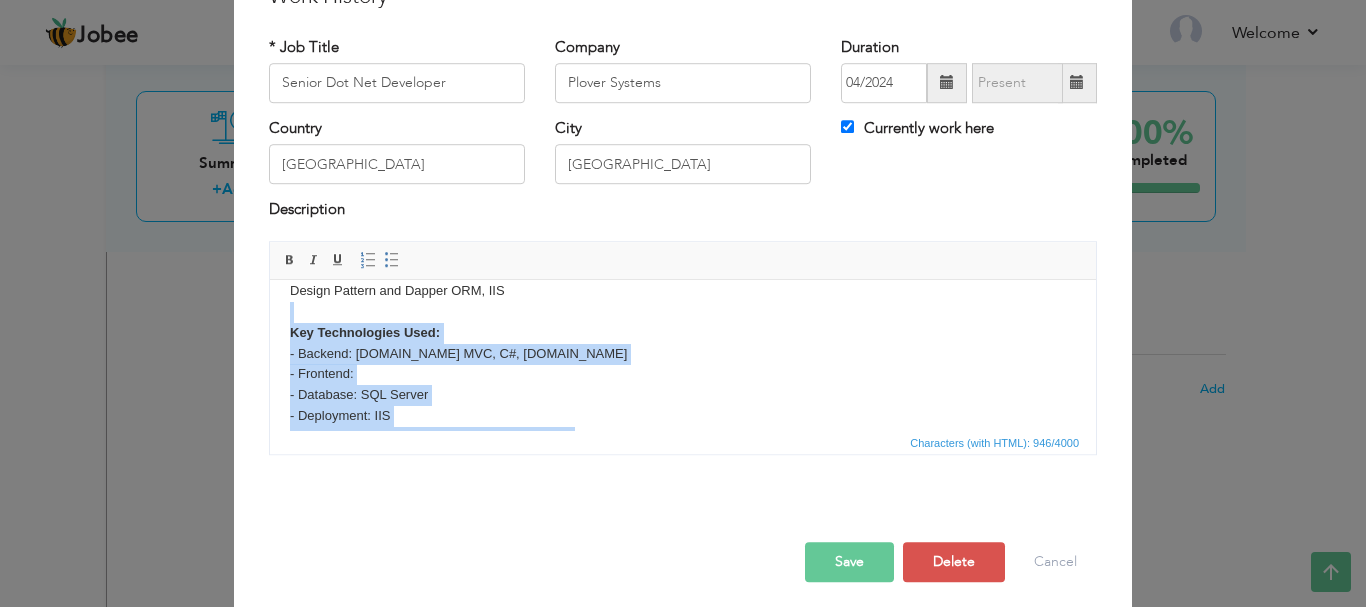 click on "Achievements : Develop new features, Debug and fix the bugs, Write neat and clean code using dot net core and write sql and manage the database. Technologies: ASP.NET Core (6.0),  JavaScript, jQuery, Bootstrap, CSS  , SQL Server Stored Procedures, ADO.DOT NET, Repository Design Pattern and Dapper ORM, IIS Key Technologies Used:   - Backend: ASP.NET MVC, C#, ADO.NET   - Frontend:   - Database: SQL Server   - Deployment: IIS   - Payments: Stripe Payment Gateway Integration   Focused on delivering scalable, secure, and user-friendly solutions for educational management." at bounding box center (683, 322) 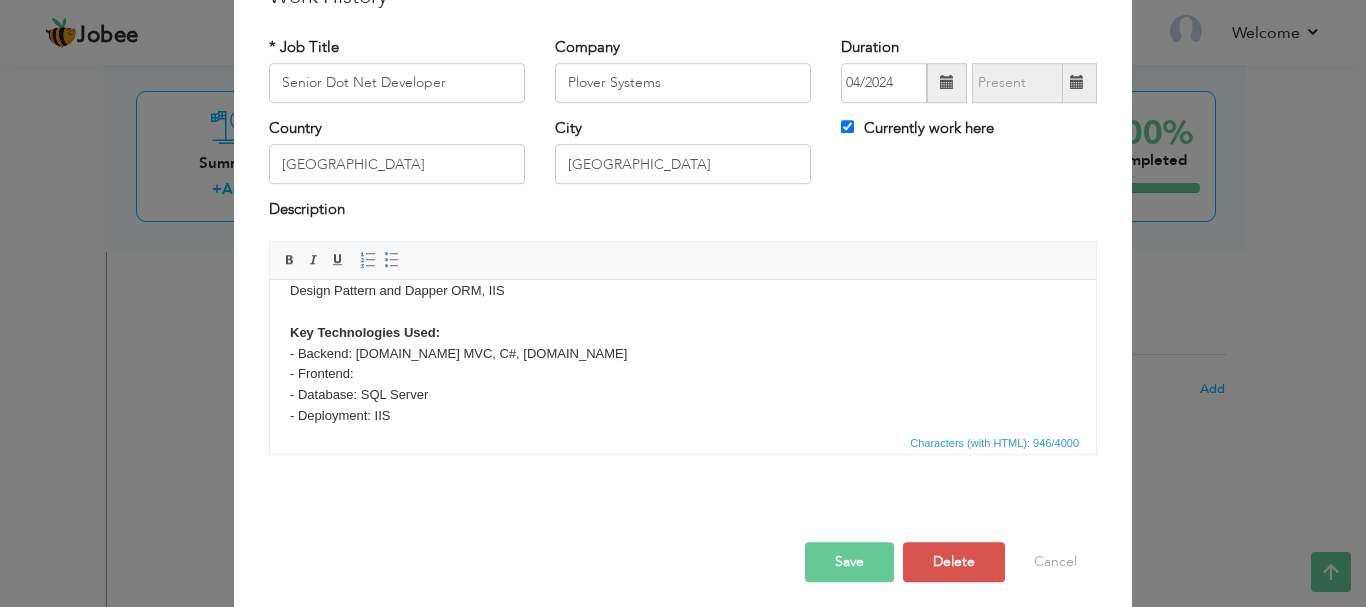 scroll, scrollTop: 153, scrollLeft: 0, axis: vertical 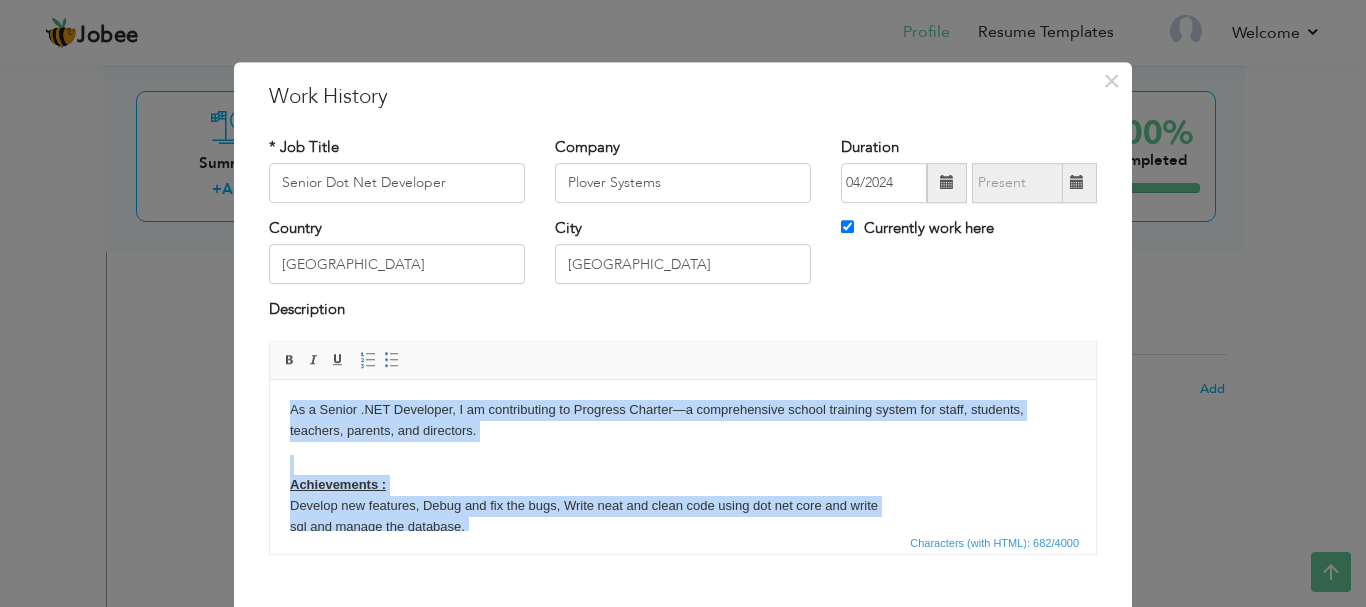 copy on "As a Senior .NET Developer, I am contributing to Progress Charter—a comprehensive school training system for staff, students, teachers, parents, and directors.   Achievements : Develop new features, Debug and fix the bugs, Write neat and clean code using dot net core and write sql and manage the database. Technologies: ASP.NET Core (6.0),  JavaScript, jQuery, Bootstrap, CSS  , SQL Server Stored Procedures, ADO.DOT NET, Repository Design Pattern and Dapper ORM, IIS Focused on delivering scalable, secure, and user-friendly solutions for educational management." 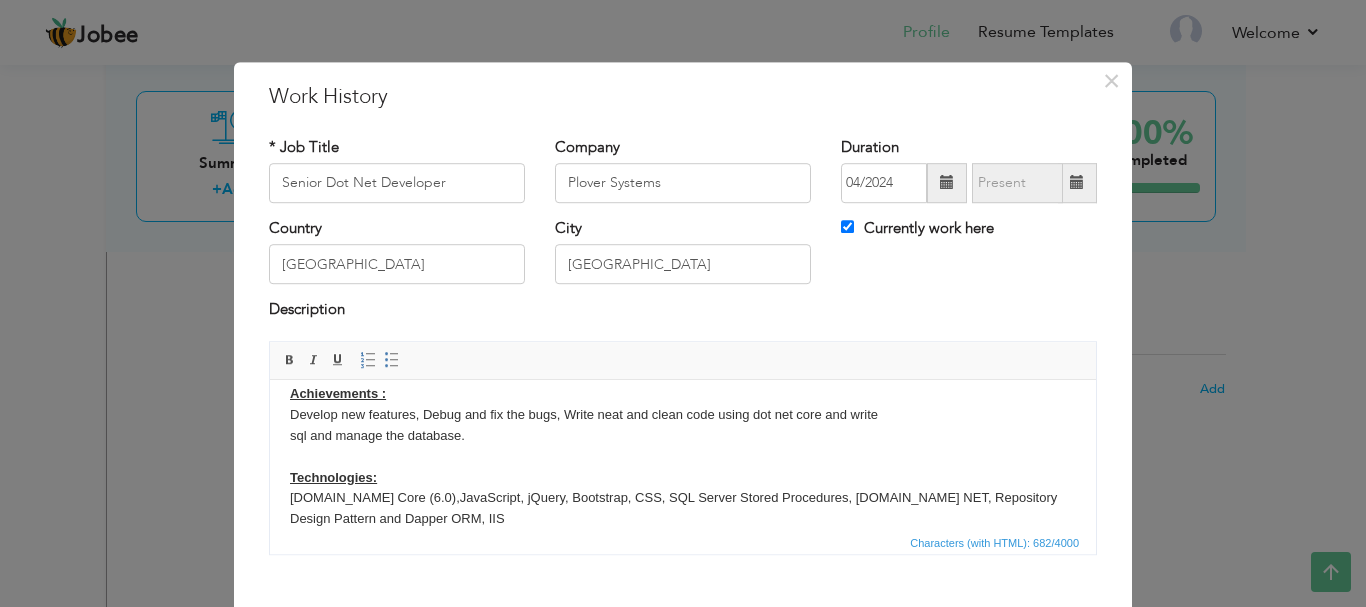 scroll, scrollTop: 153, scrollLeft: 0, axis: vertical 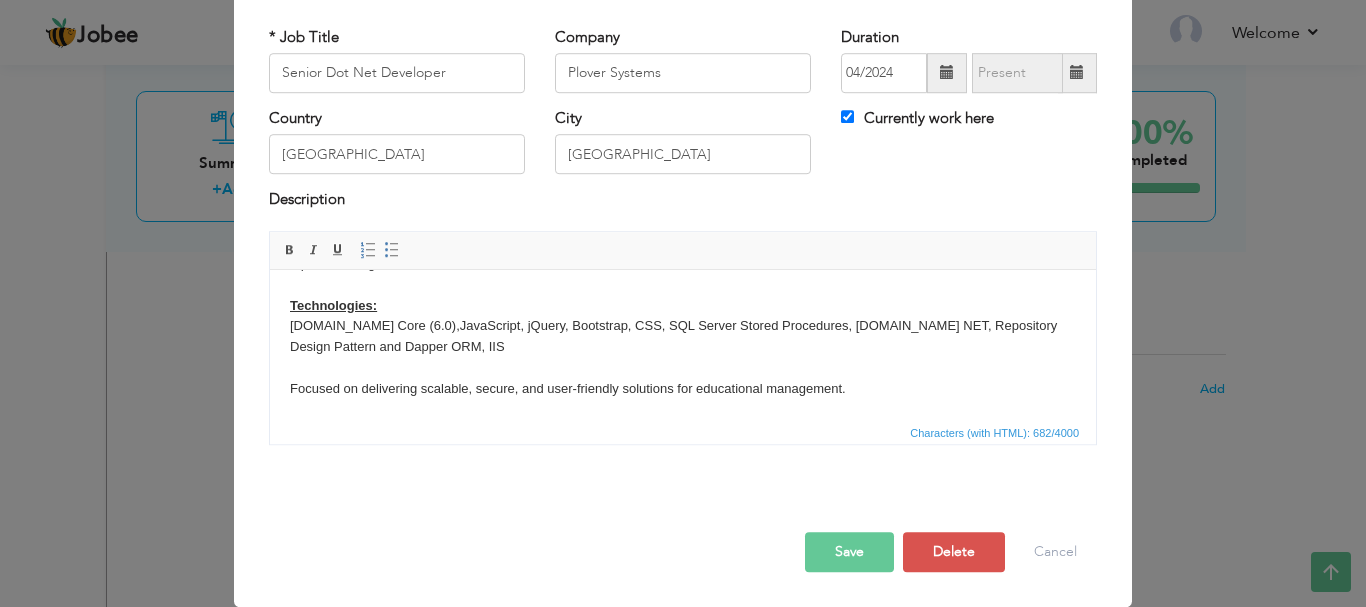 click on "Save" at bounding box center [849, 552] 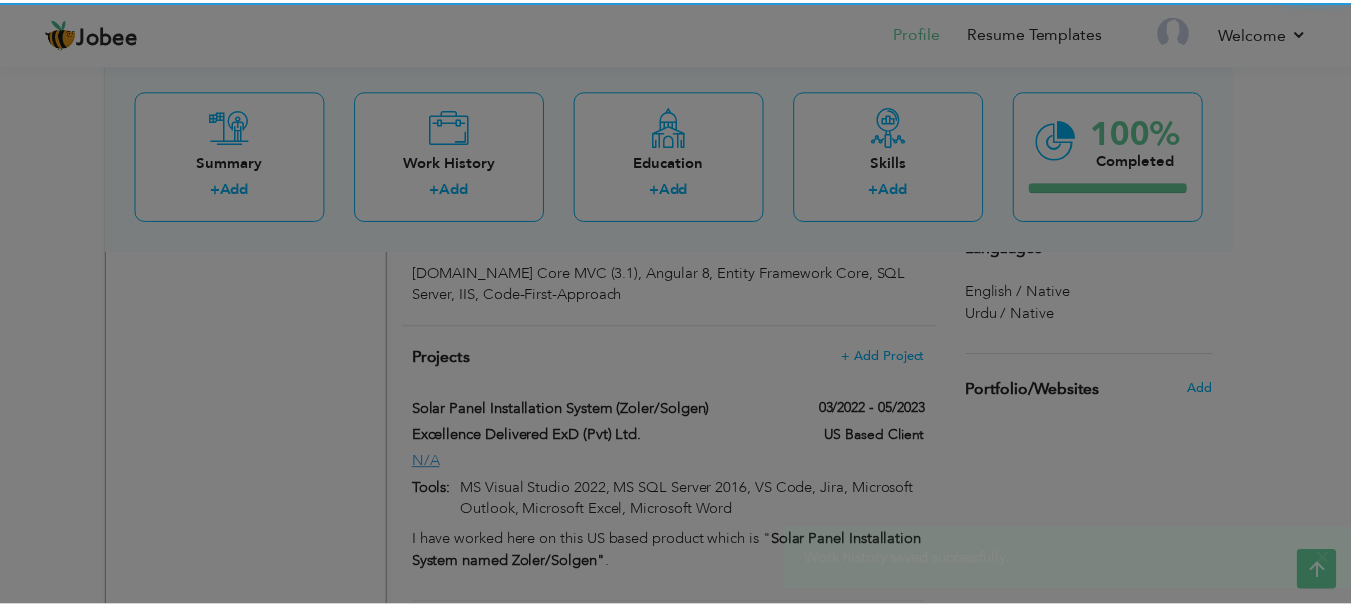 scroll, scrollTop: 0, scrollLeft: 0, axis: both 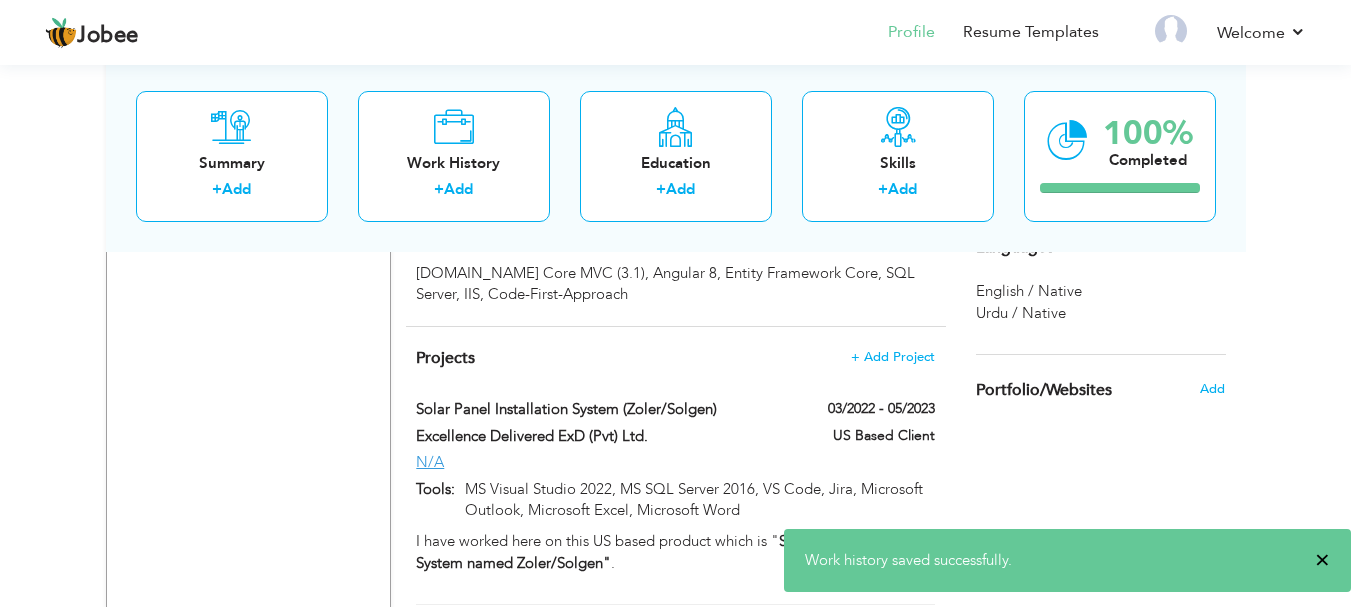 click on "×" at bounding box center [1322, 560] 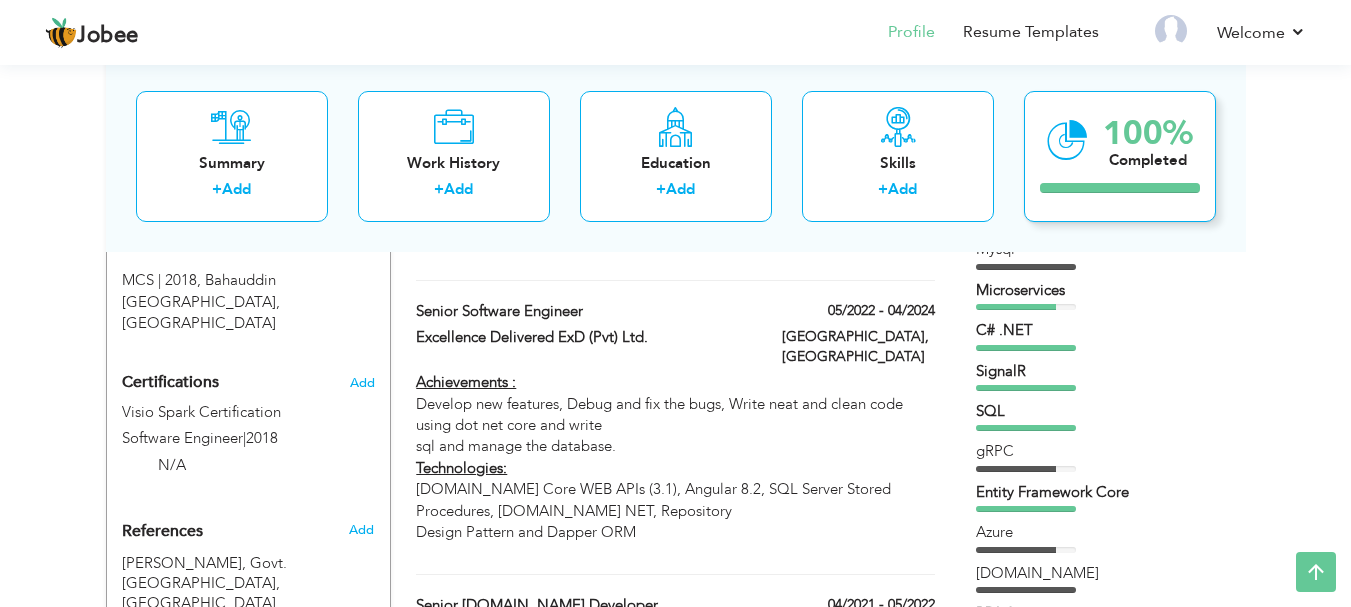 scroll, scrollTop: 0, scrollLeft: 0, axis: both 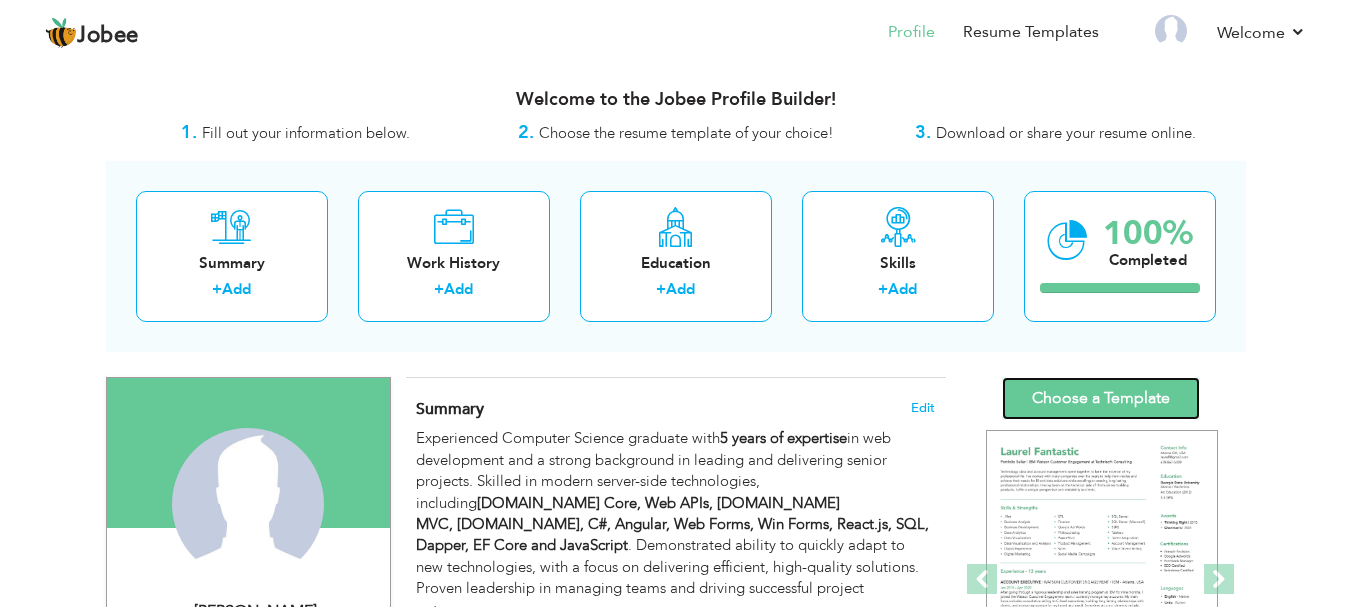 click on "Choose a Template" at bounding box center [1101, 398] 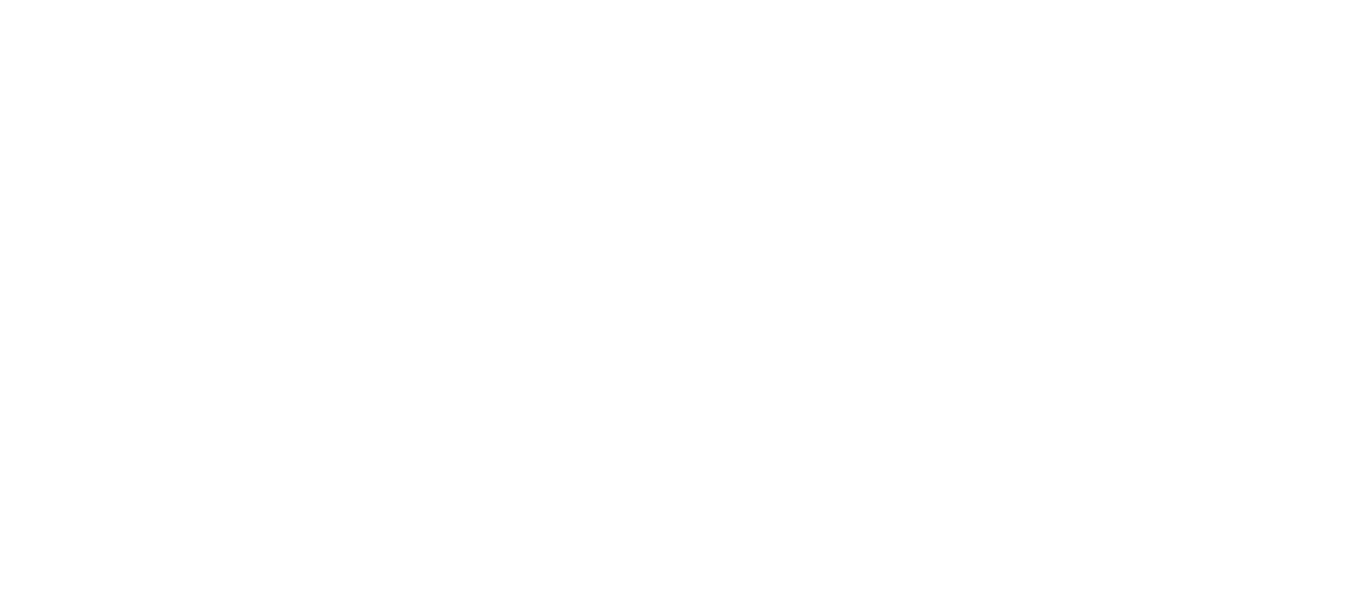 scroll, scrollTop: 0, scrollLeft: 0, axis: both 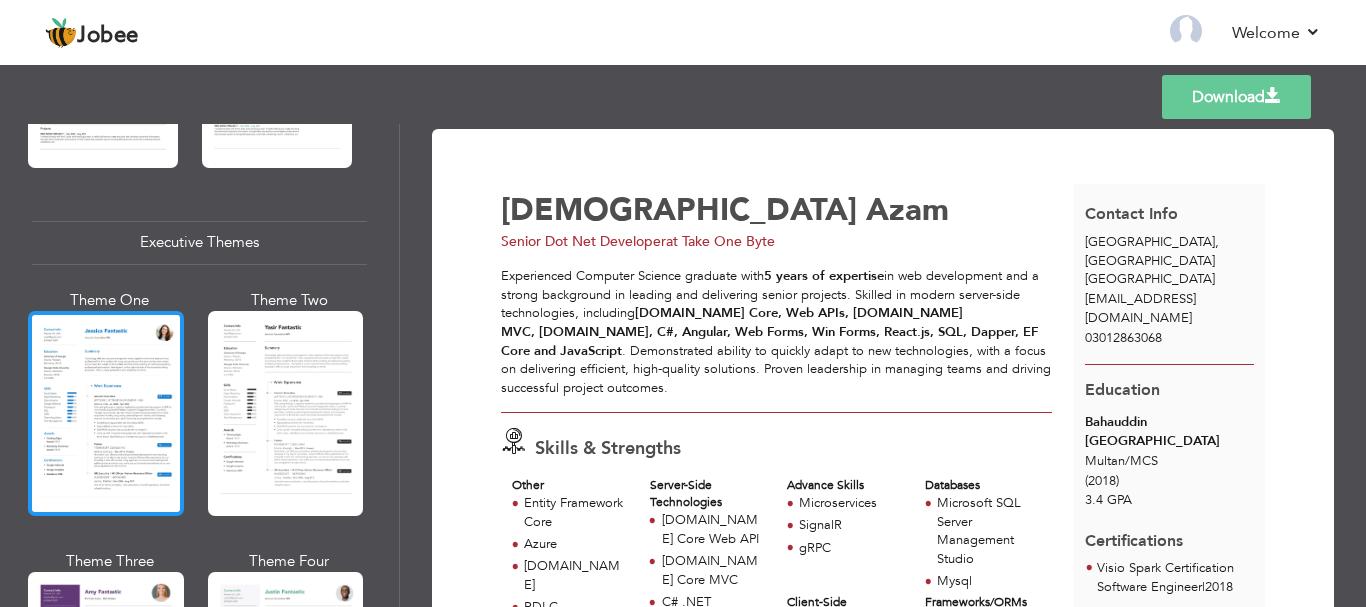 click at bounding box center [106, 413] 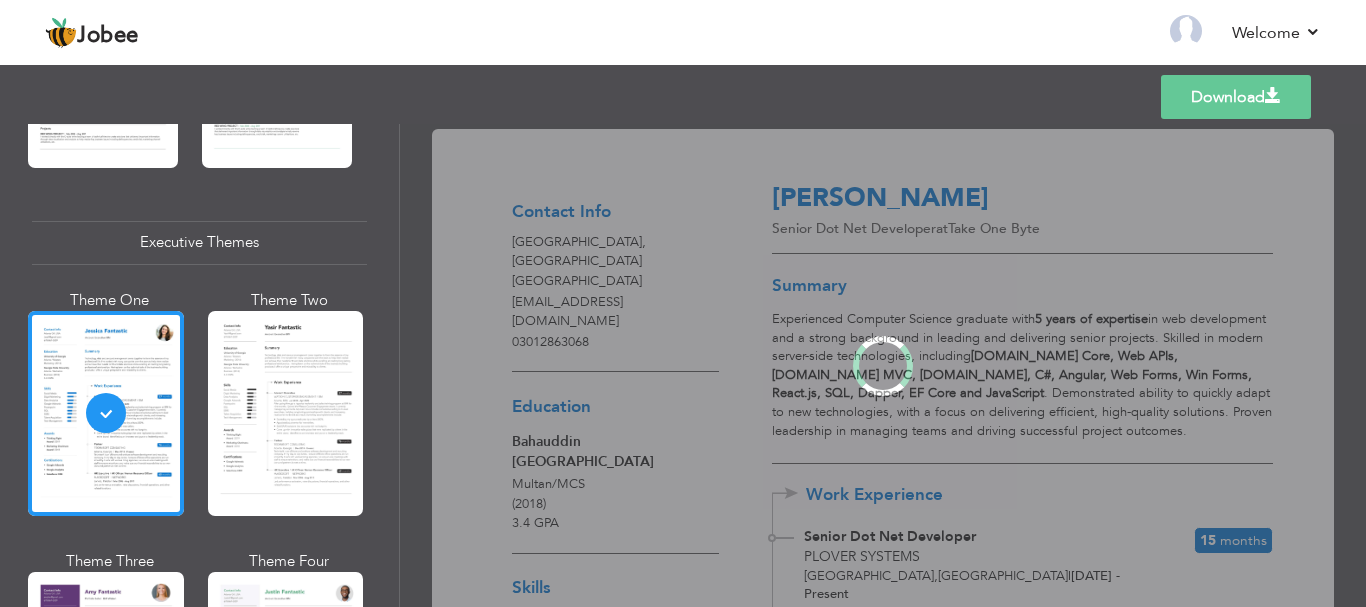 scroll, scrollTop: 1421, scrollLeft: 0, axis: vertical 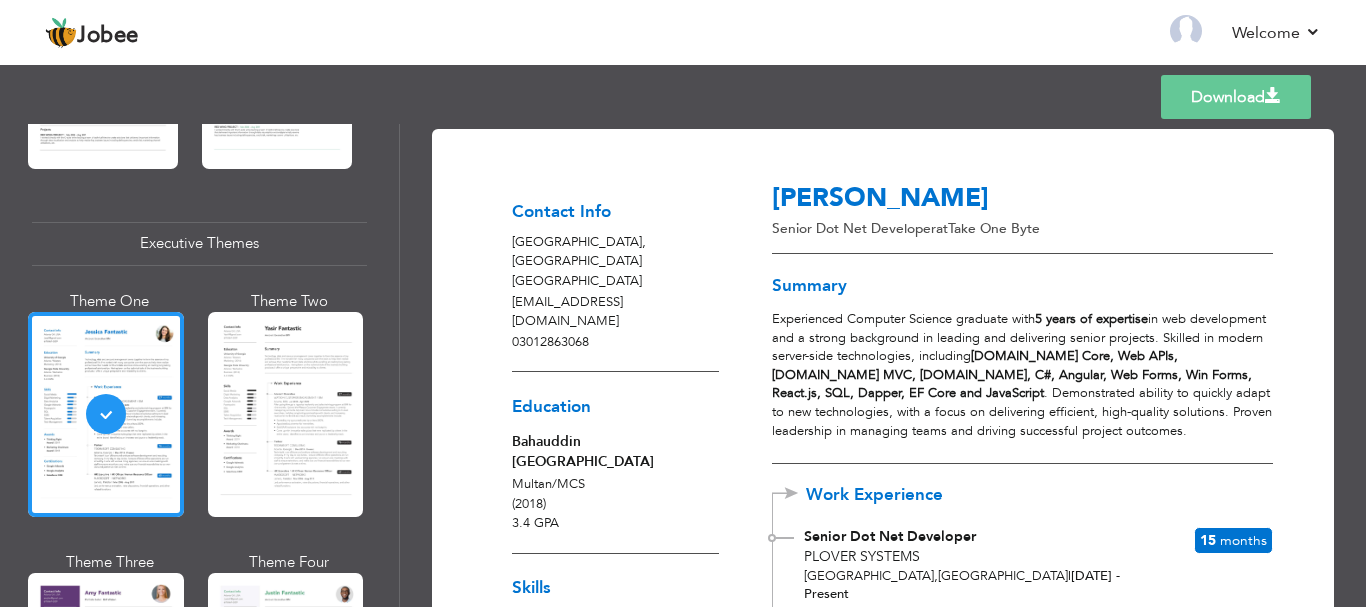 click on "Months" at bounding box center [1243, 540] 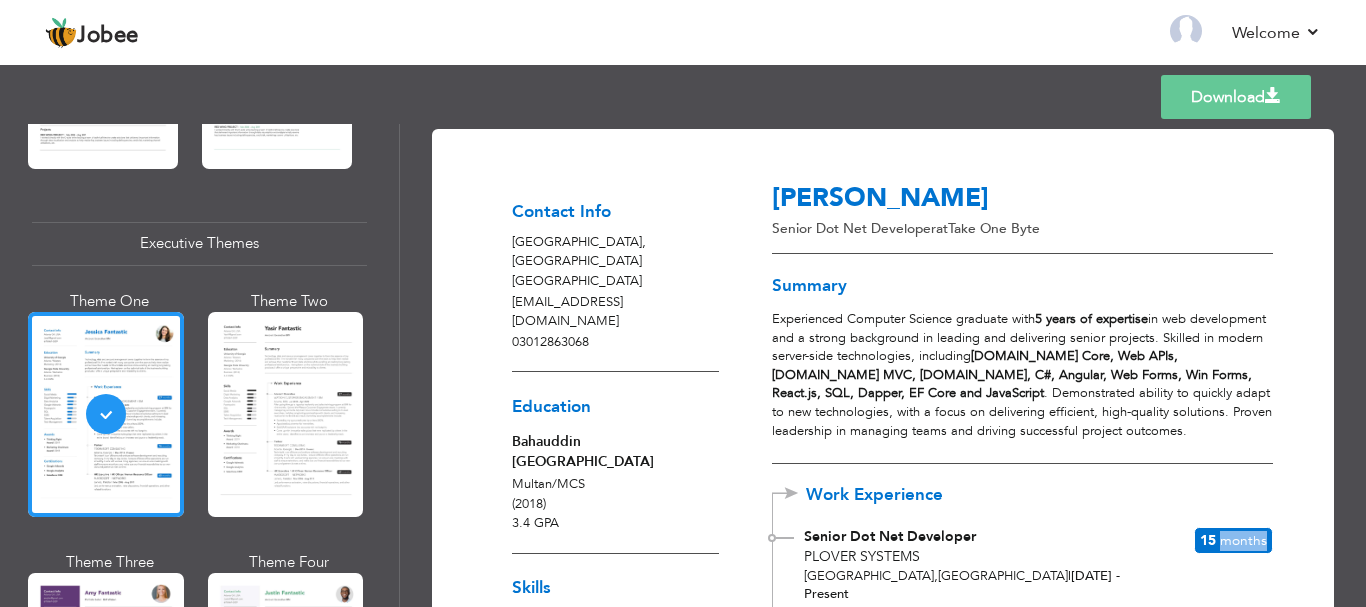 click on "Months" at bounding box center (1243, 540) 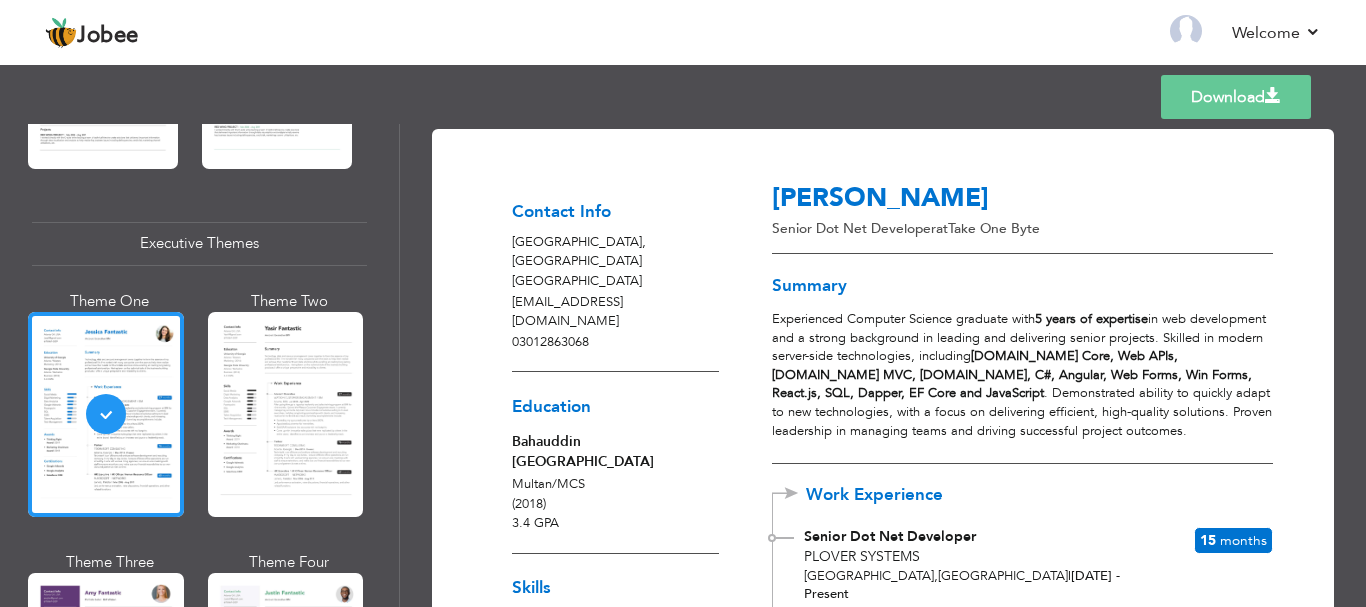 click on "Work Experience
Senior Dot Net Developer
Plover Systems
Lahore ,  Pakistan   |   Apr 2024 - Present
15   Months
Achievements :
Develop new features, Debug and fix the bugs, Write neat and clean code using dot net core and write
Technologies:" at bounding box center (1022, 684) 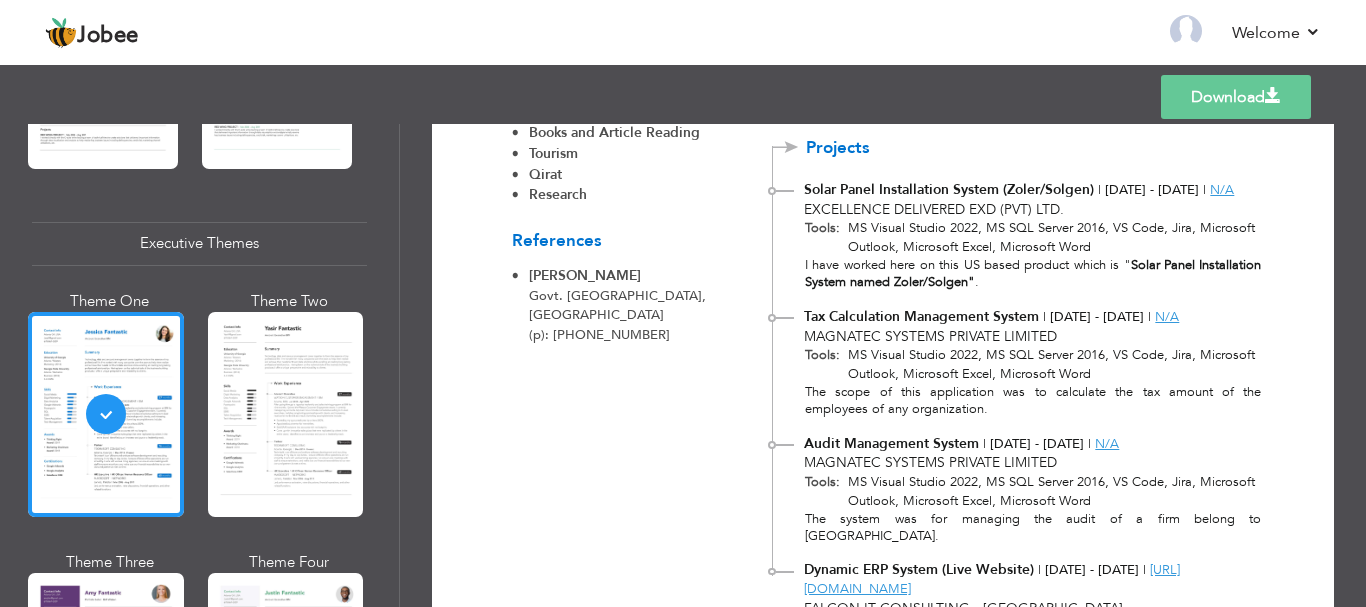 scroll, scrollTop: 1465, scrollLeft: 0, axis: vertical 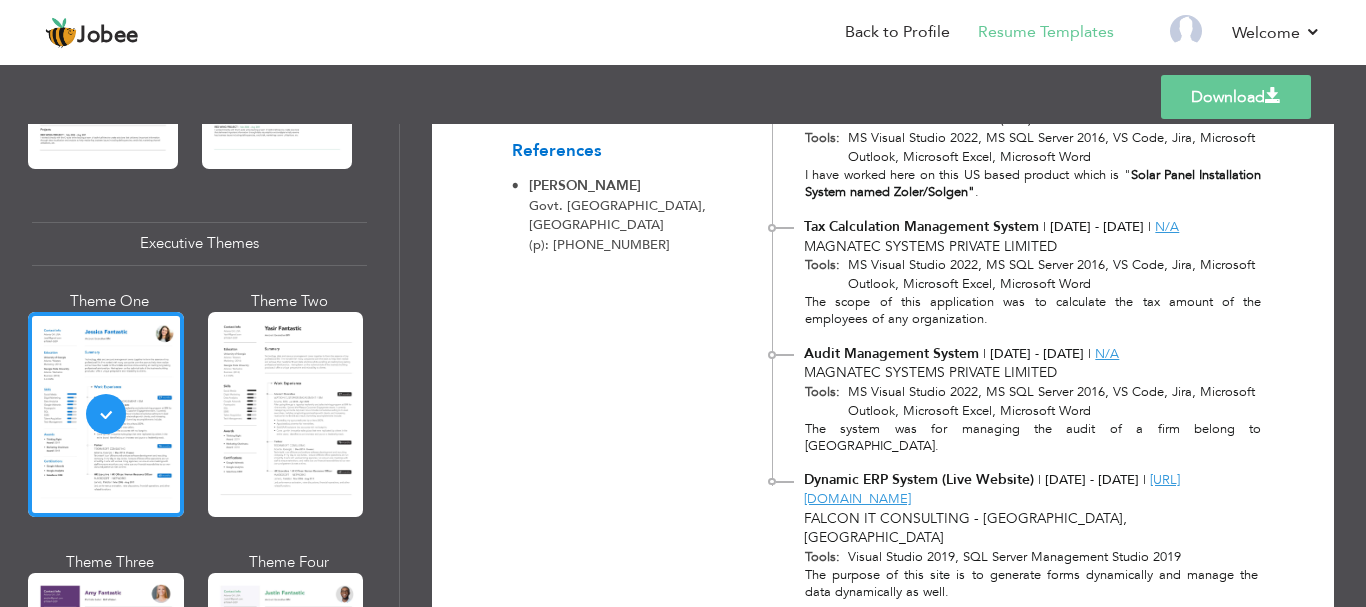 click on "Magnatec Systems Private Limited" at bounding box center (930, 372) 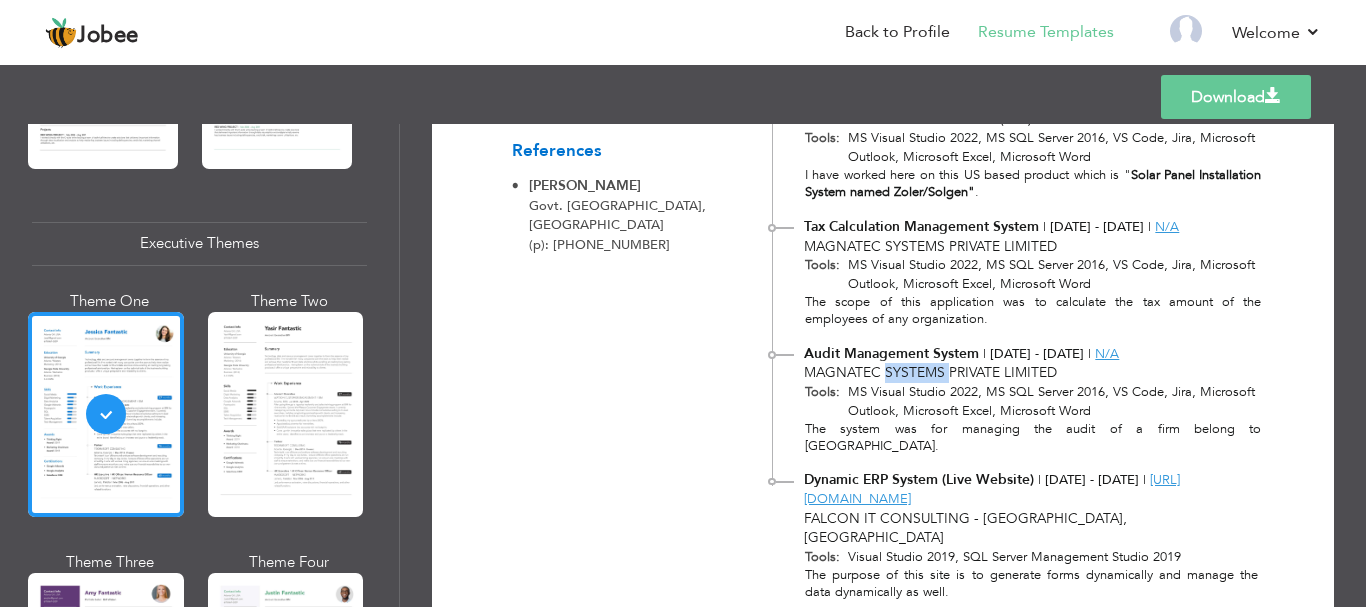 click on "Magnatec Systems Private Limited" at bounding box center [930, 372] 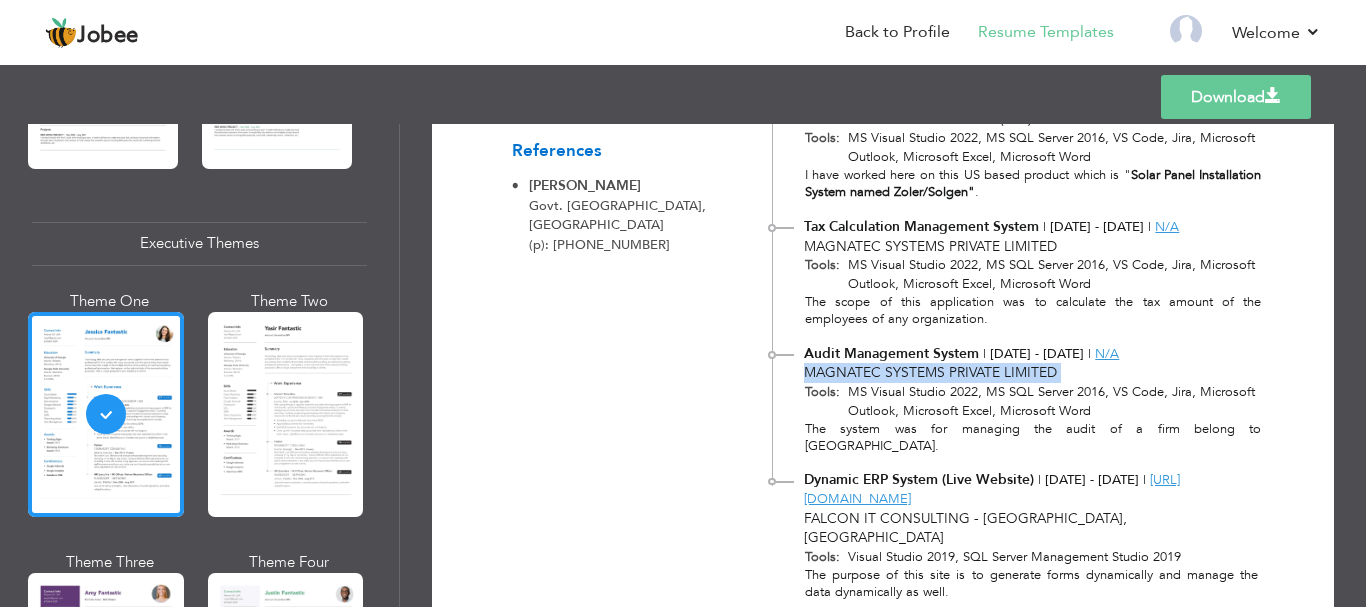 click on "Magnatec Systems Private Limited" at bounding box center (930, 372) 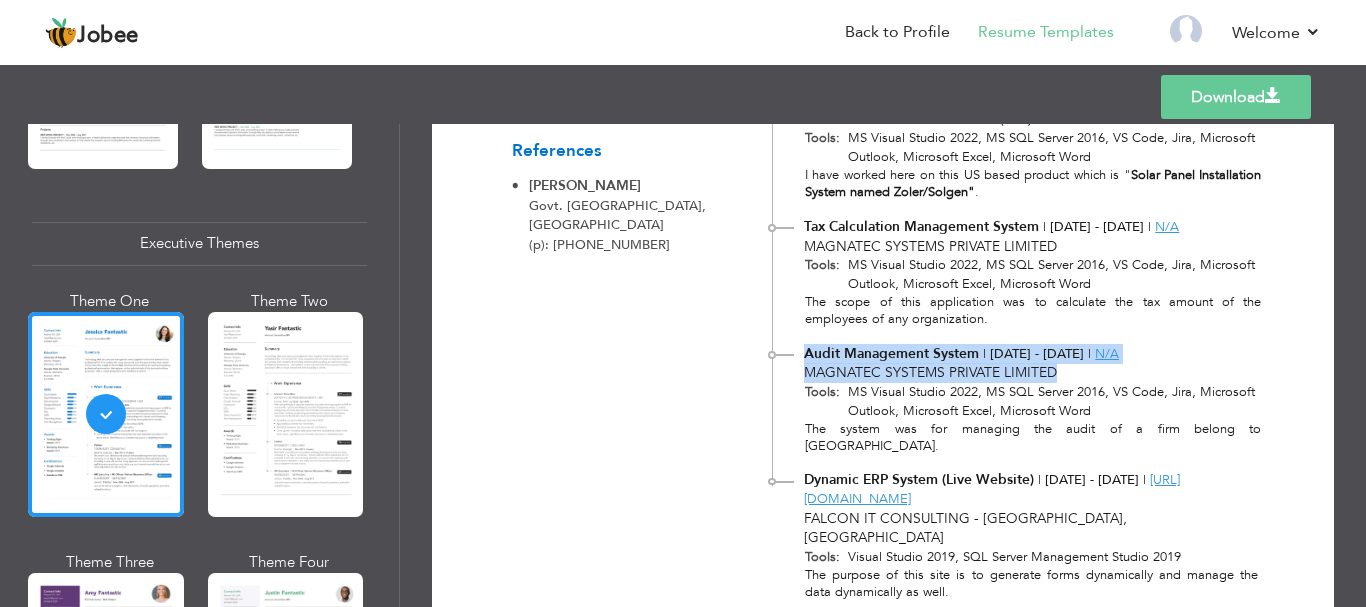 drag, startPoint x: 1059, startPoint y: 316, endPoint x: 792, endPoint y: 285, distance: 268.7936 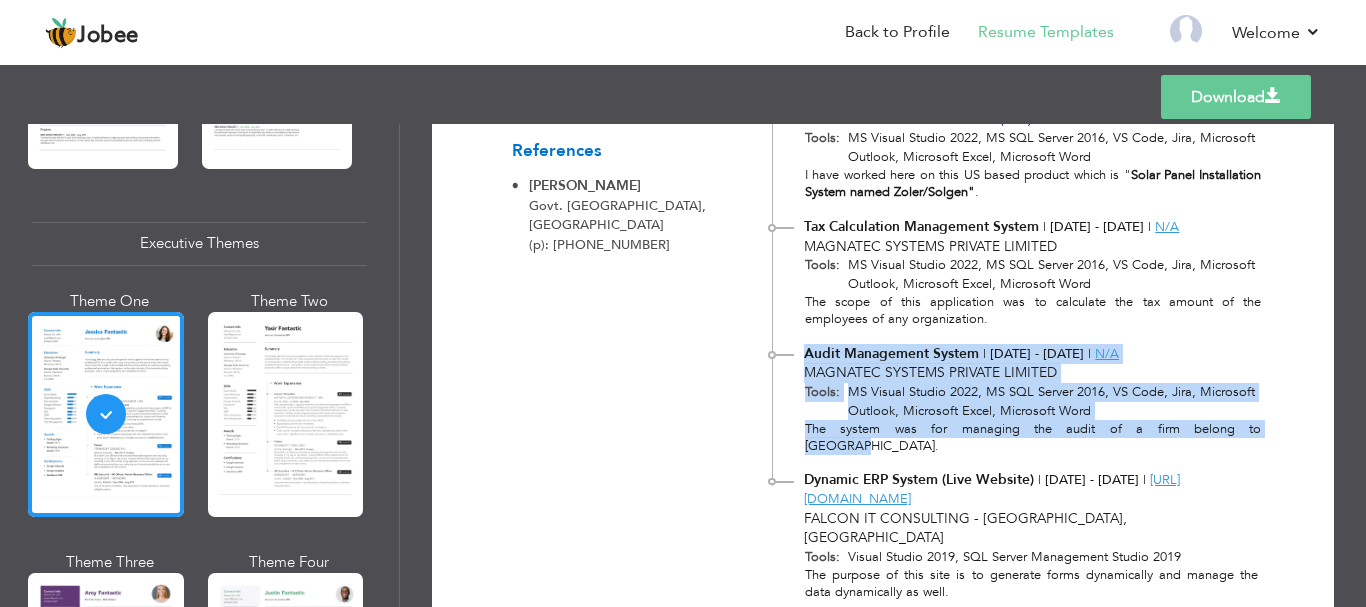 drag, startPoint x: 806, startPoint y: 300, endPoint x: 1143, endPoint y: 341, distance: 339.4849 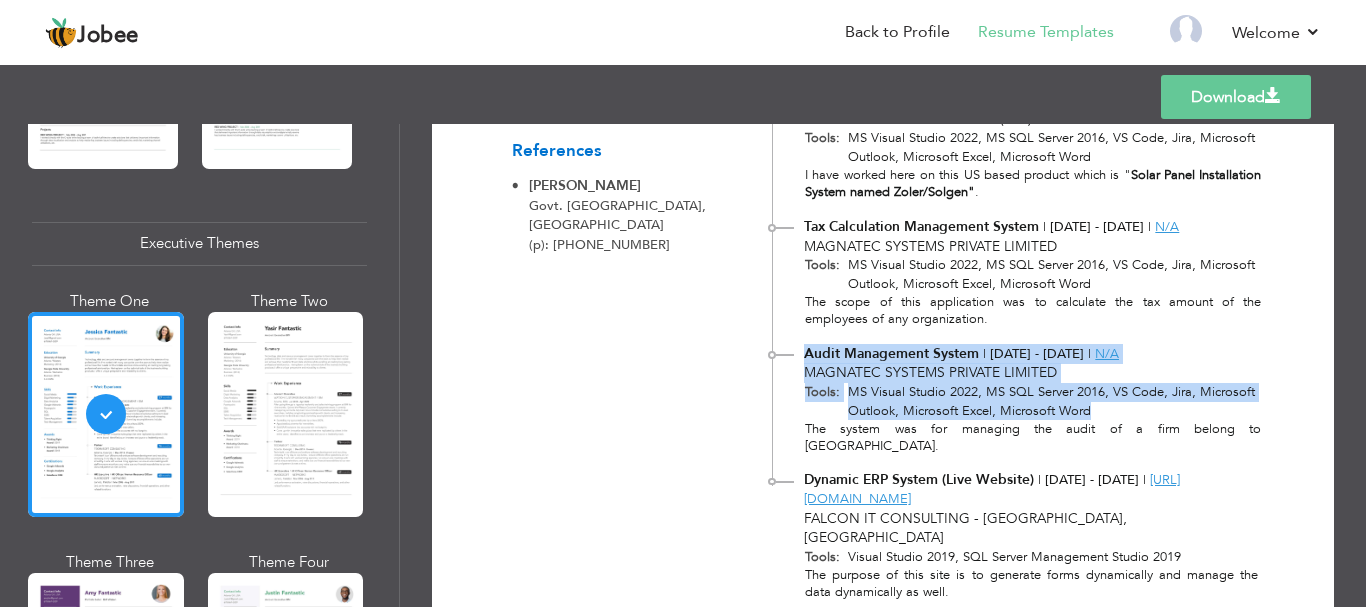 click on "Audit Management System
|
Apr 2021 - May 2022
|
N/A
Magnatec Systems Private Limited" at bounding box center [1023, 363] 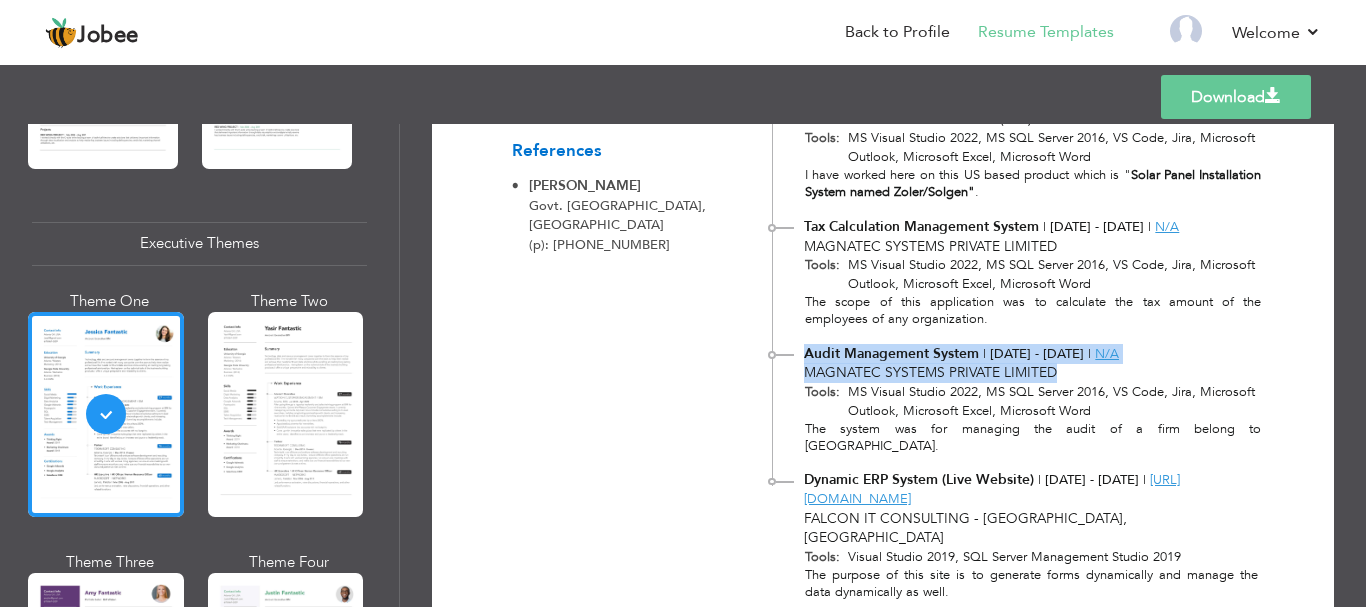 drag, startPoint x: 1053, startPoint y: 320, endPoint x: 806, endPoint y: 298, distance: 247.97783 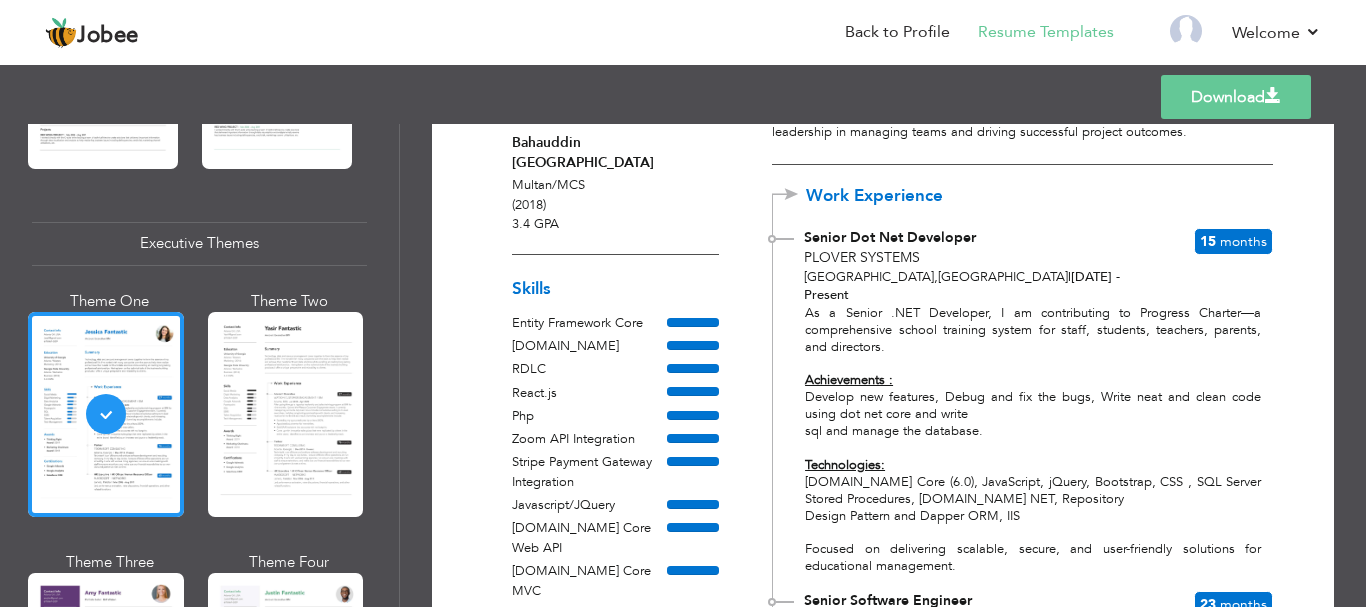 scroll, scrollTop: 300, scrollLeft: 0, axis: vertical 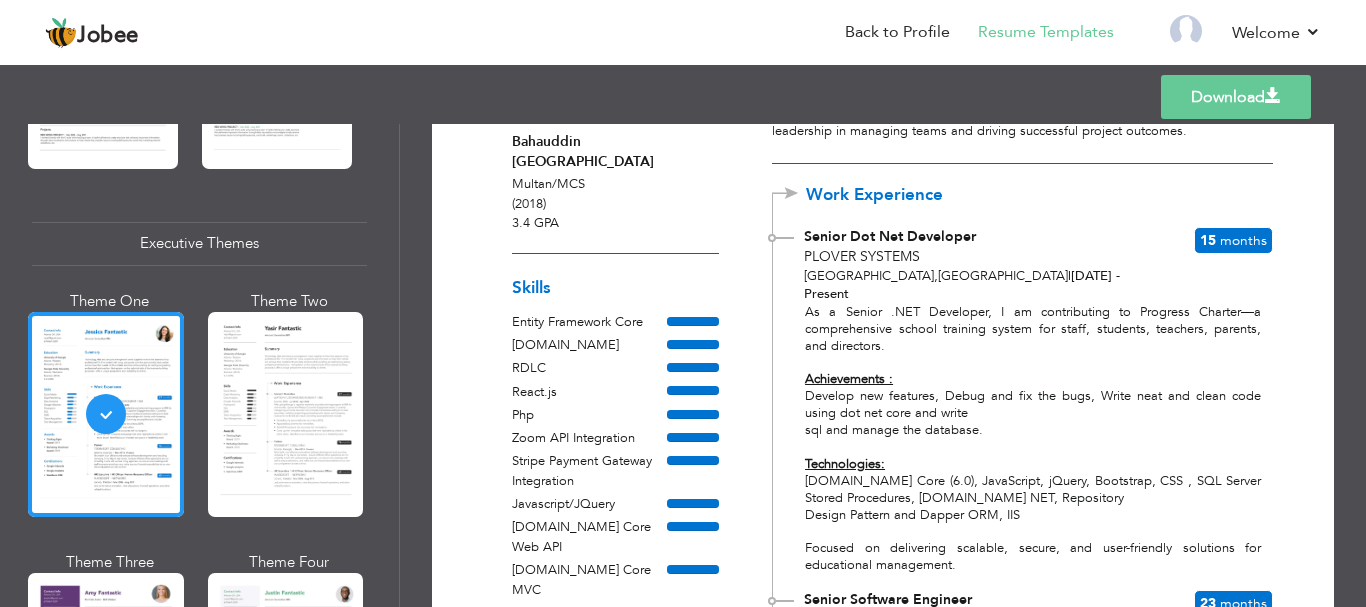 click on "Download" at bounding box center (1236, 97) 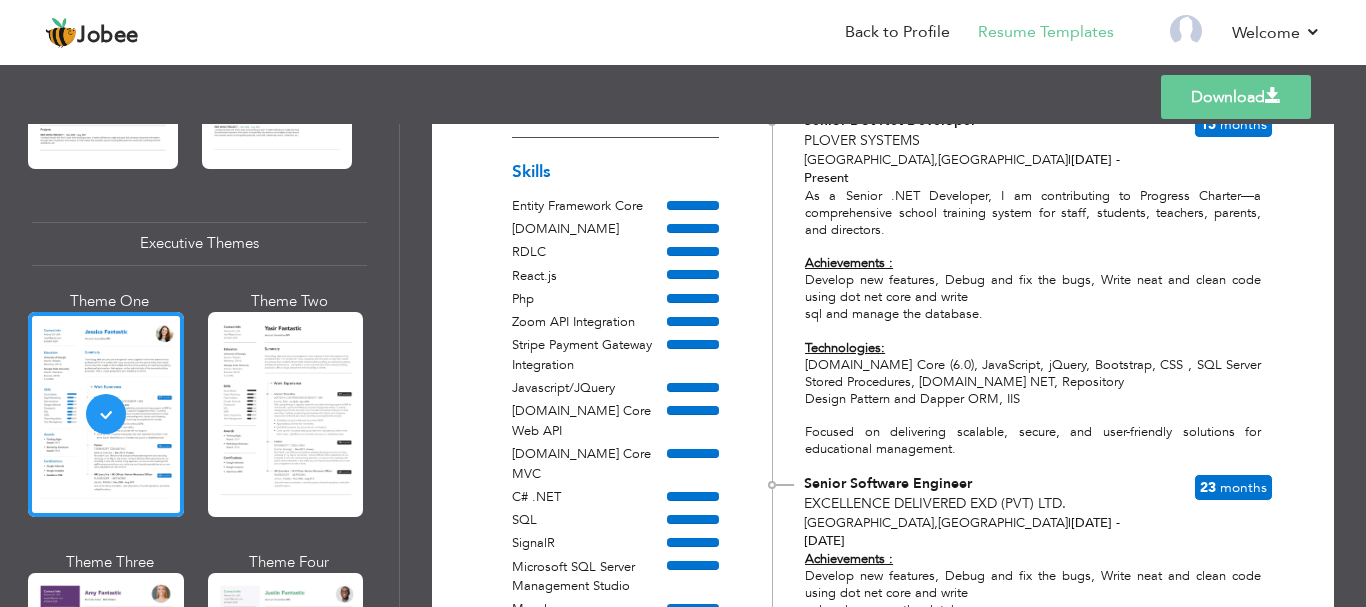 scroll, scrollTop: 0, scrollLeft: 0, axis: both 